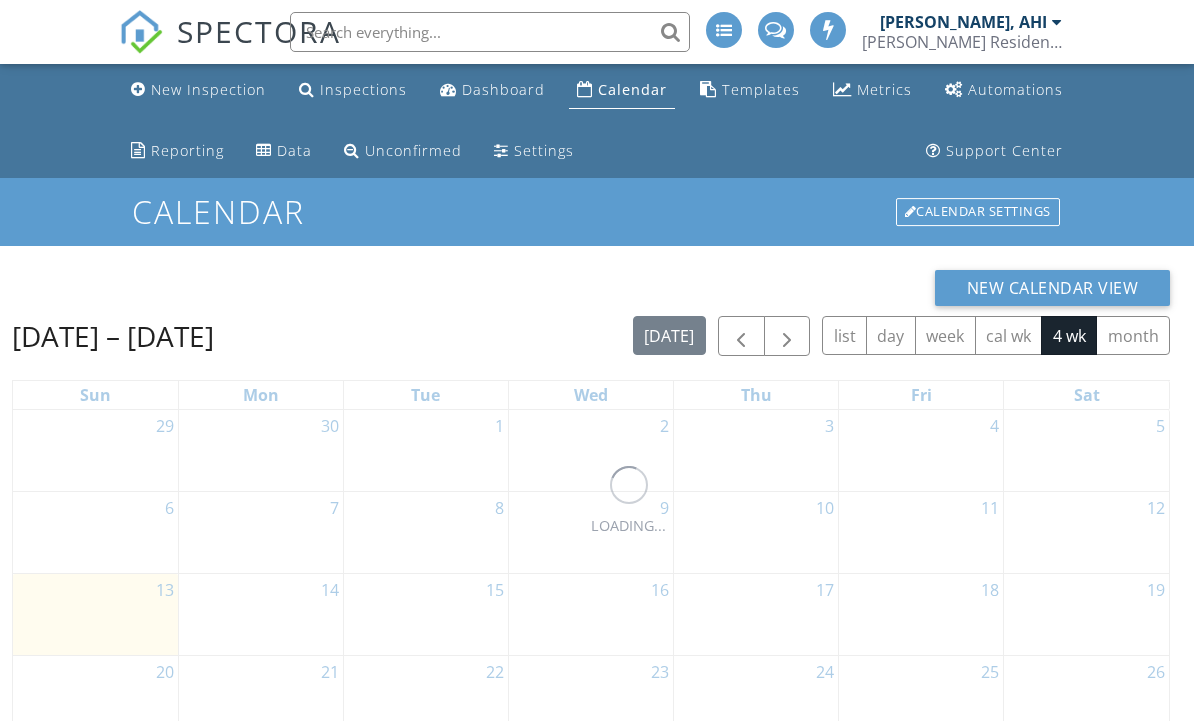scroll, scrollTop: 0, scrollLeft: 0, axis: both 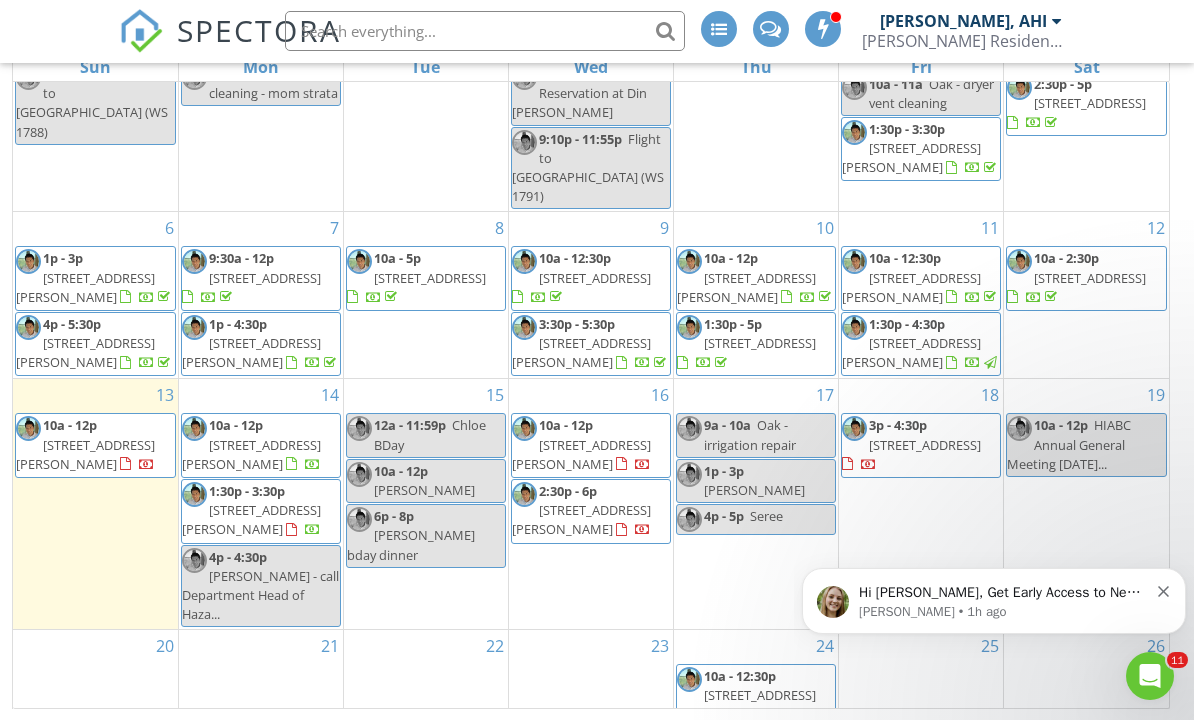 click on "Megan • 1h ago" at bounding box center (1003, 612) 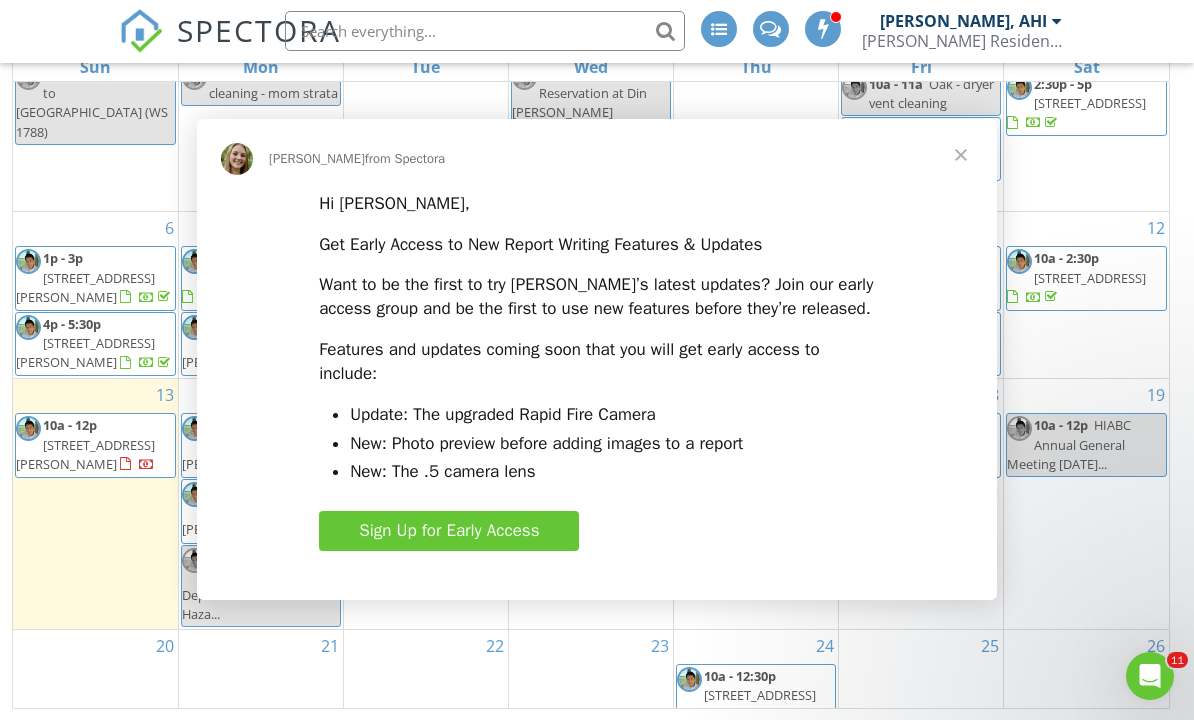 scroll, scrollTop: 0, scrollLeft: 0, axis: both 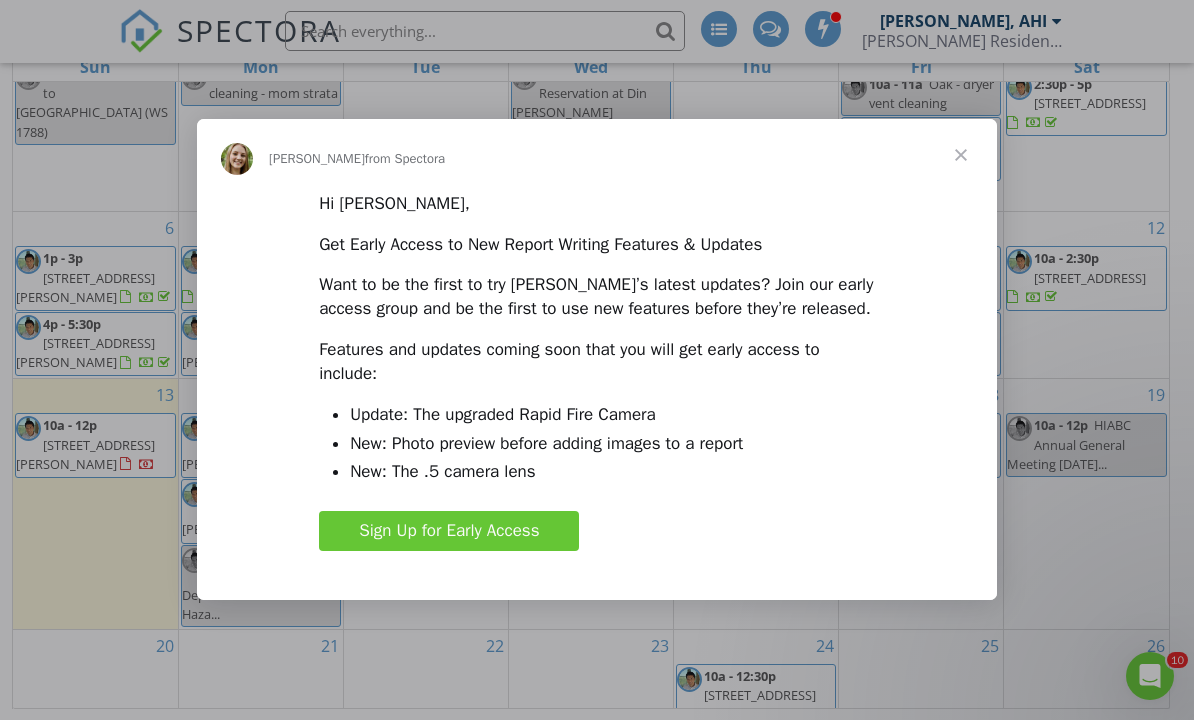 click on "Sign Up for Early Access" at bounding box center (449, 531) 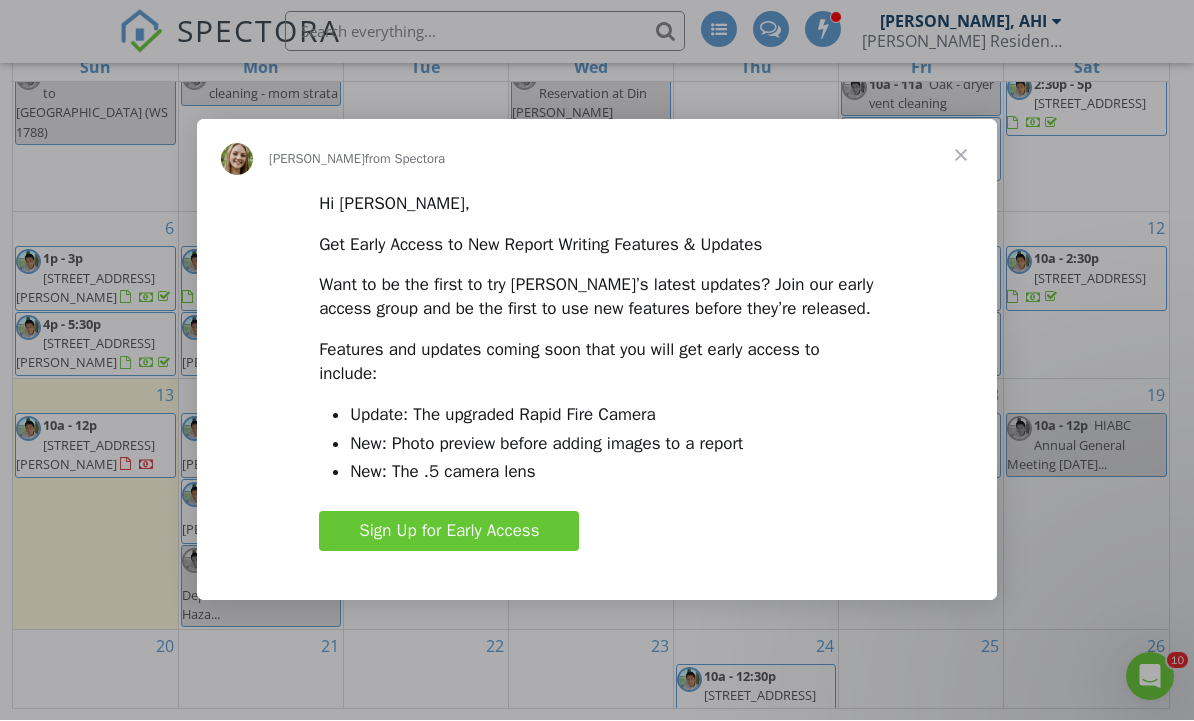 scroll, scrollTop: 394, scrollLeft: 0, axis: vertical 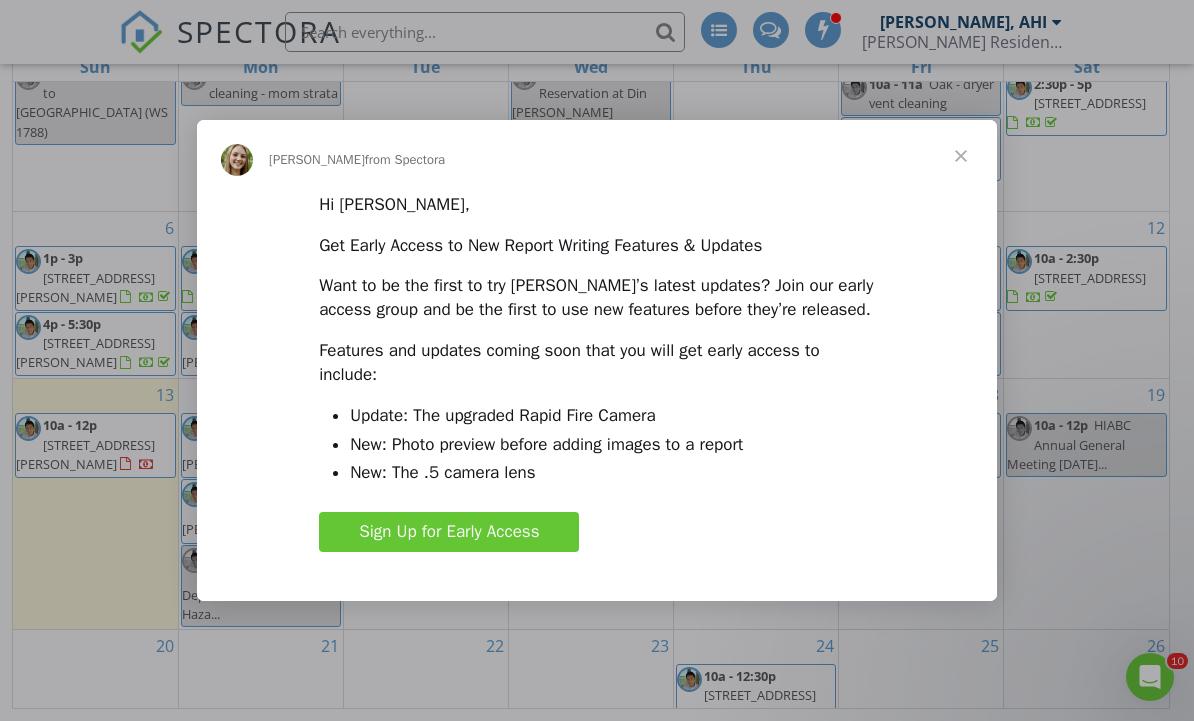click at bounding box center [961, 156] 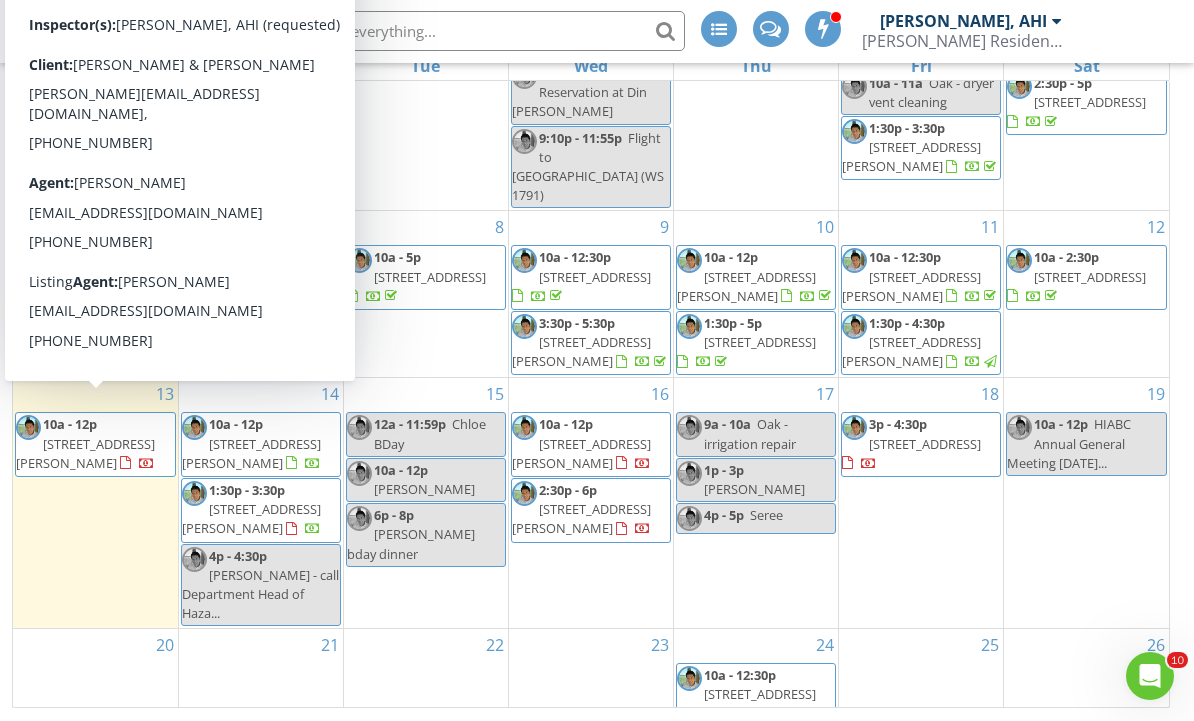 click on "8120 Bennett Rd 310, Richmond V6Y 1N5" at bounding box center (85, 454) 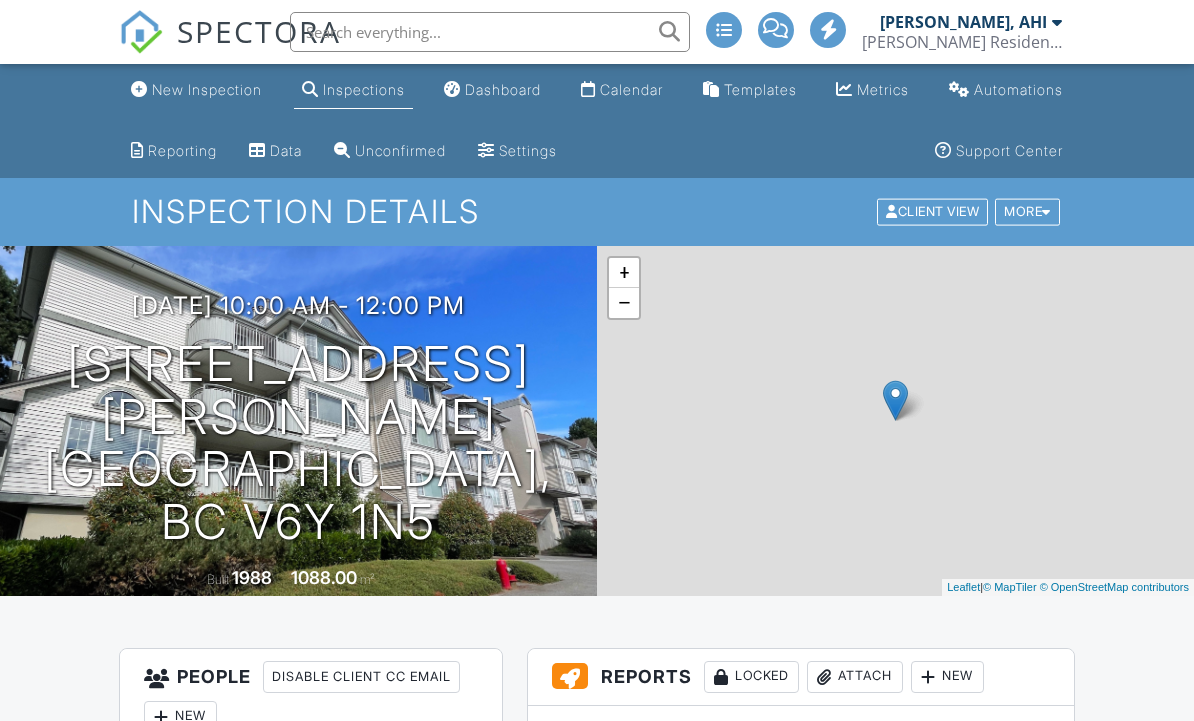 scroll, scrollTop: 0, scrollLeft: 0, axis: both 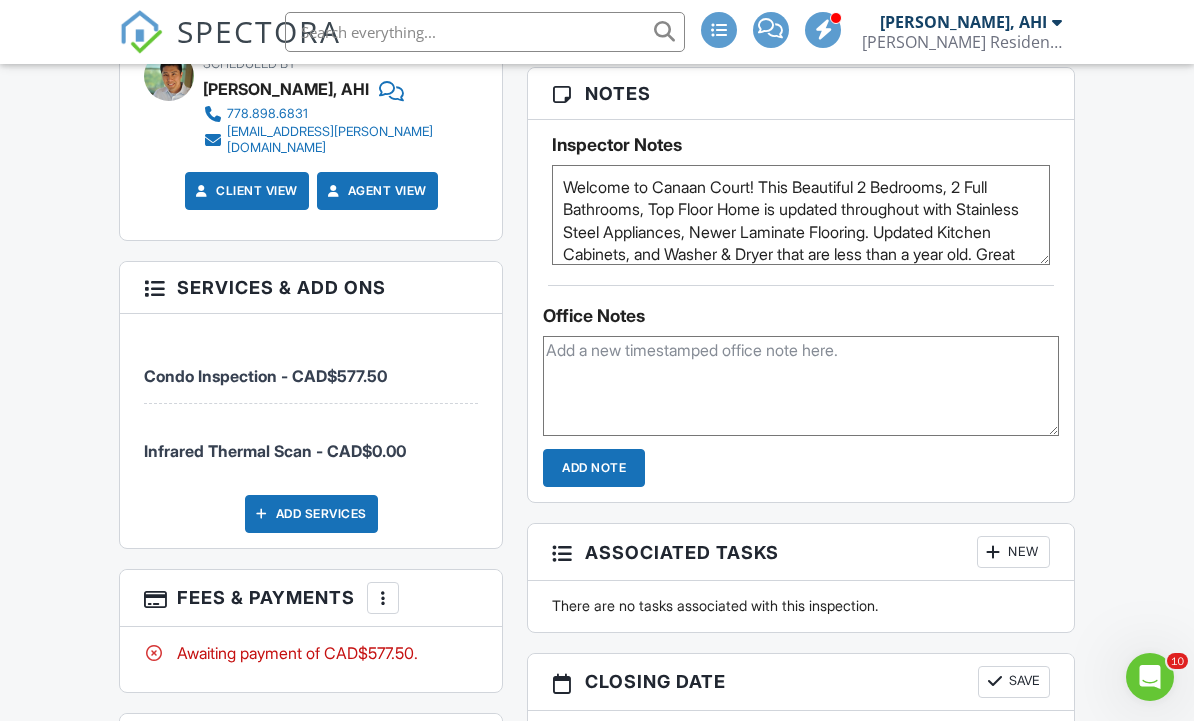 click at bounding box center (383, 598) 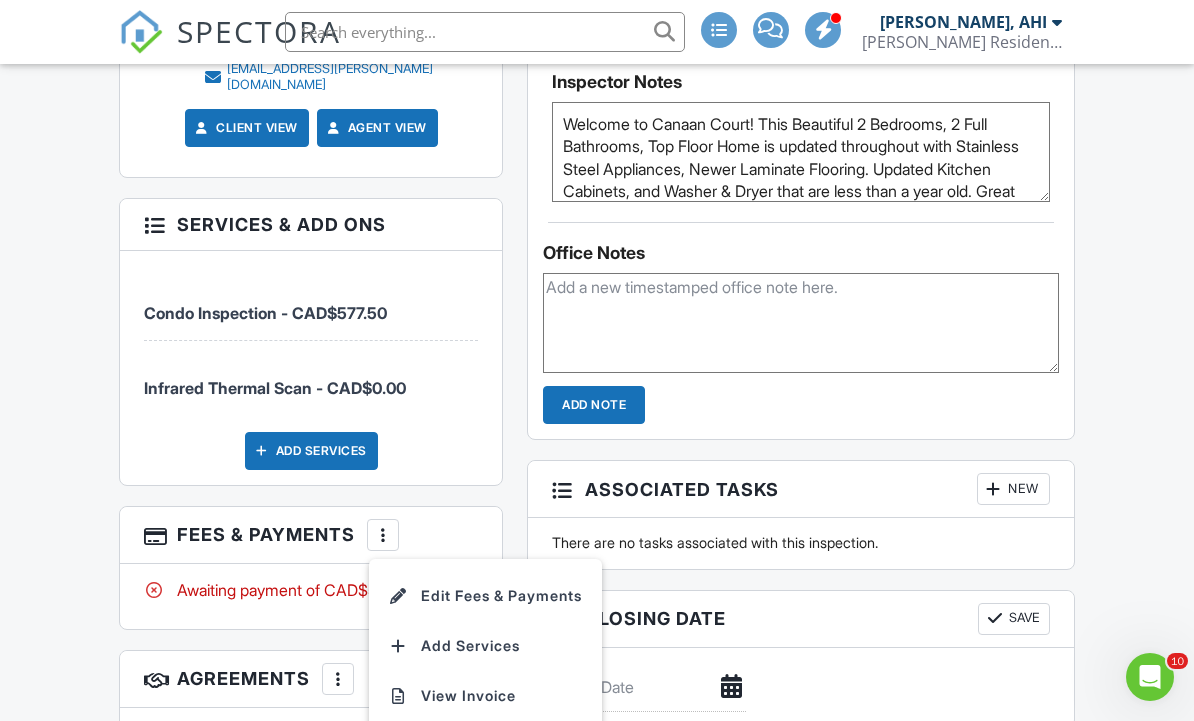 scroll, scrollTop: 1435, scrollLeft: 0, axis: vertical 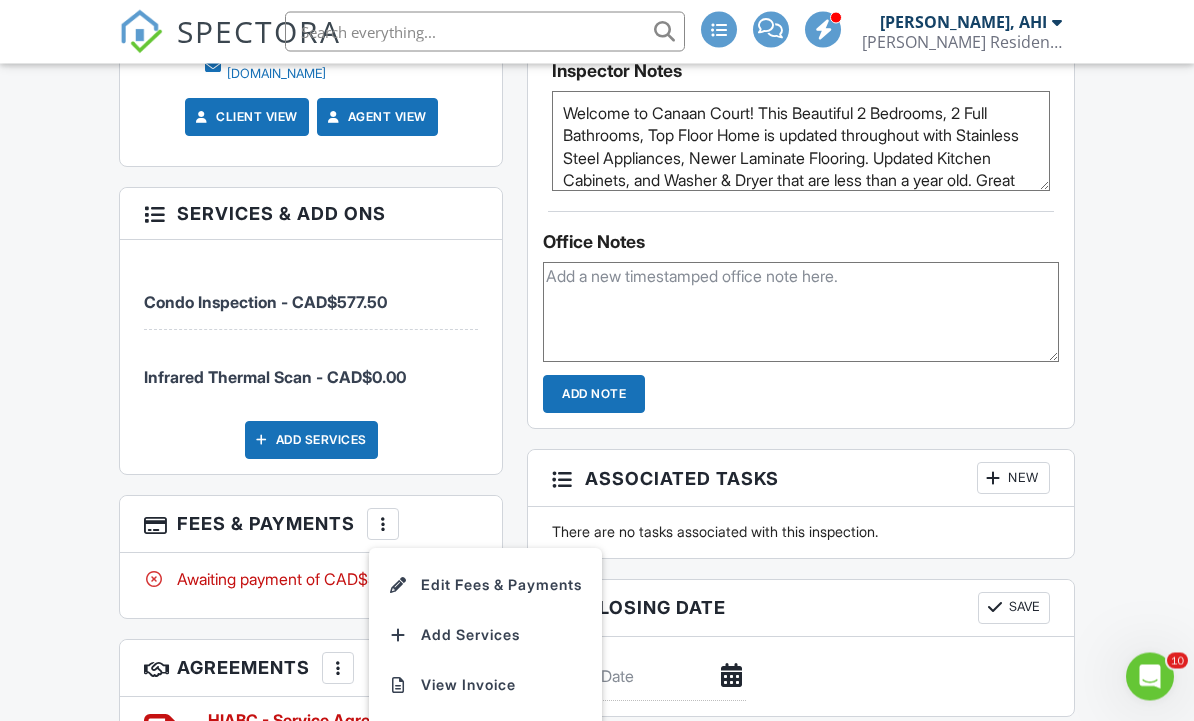 click on "New Inspection
Inspections
Dashboard
Calendar
Templates
Metrics
Automations
Reporting
Data
Unconfirmed
Settings
Support Center
Inspection Details
Client View
More
Property Details
Reschedule
Reorder / Copy
Share
Cancel
Delete
Print Order
Convert to V9
Disable Pass on CC Fees
View Change Log
07/13/2025 10:00 am
- 12:00 pm
8120 Bennett Rd 310
Richmond, BC V6Y 1N5
Built
1988
1088.00
m²
+ − Leaflet  |  © MapTiler   © OpenStreetMap contributors
All emails and texts are disabled for this inspection!
Turn on emails and texts
Reports
Locked
Attach
New
Residential Inspection by Zegarra Home Inspections" at bounding box center [597, 354] 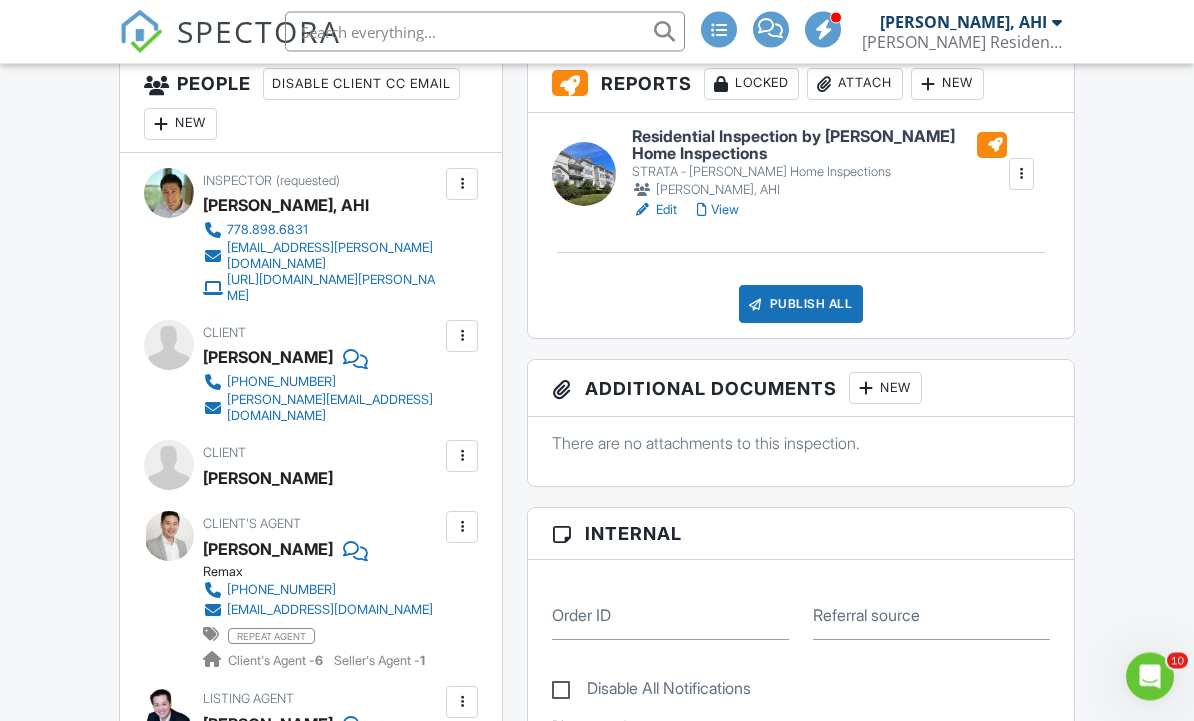 click at bounding box center (462, 457) 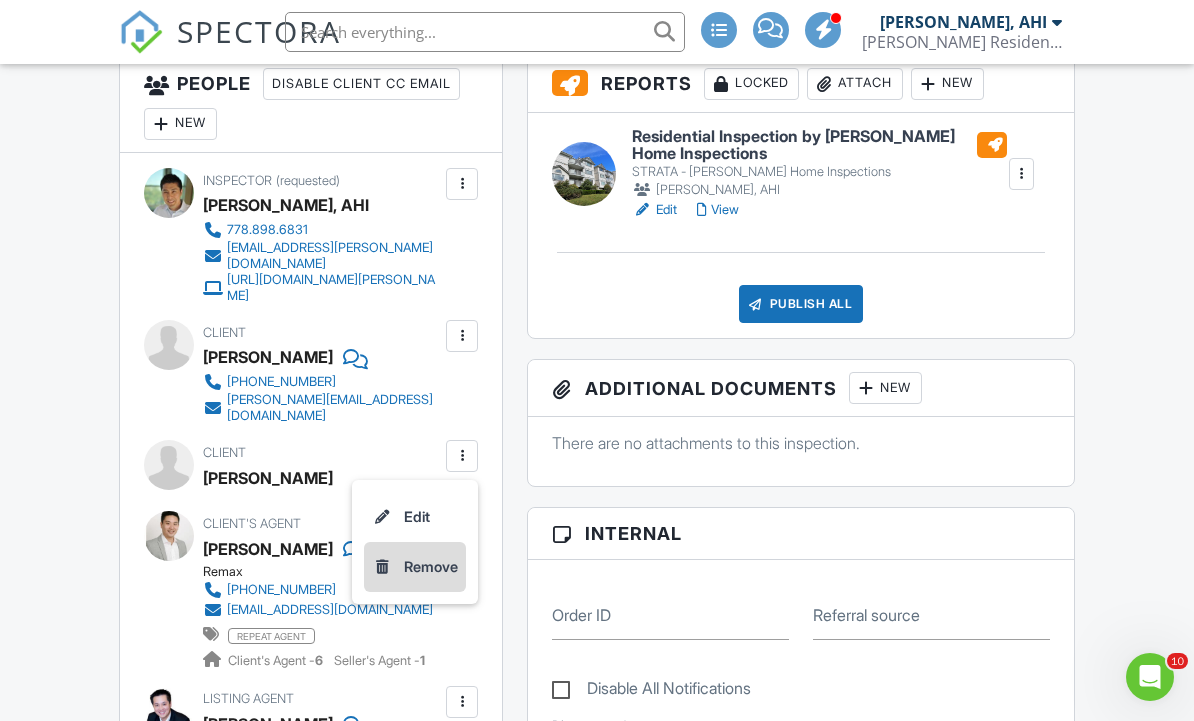 click on "Remove" at bounding box center [431, 567] 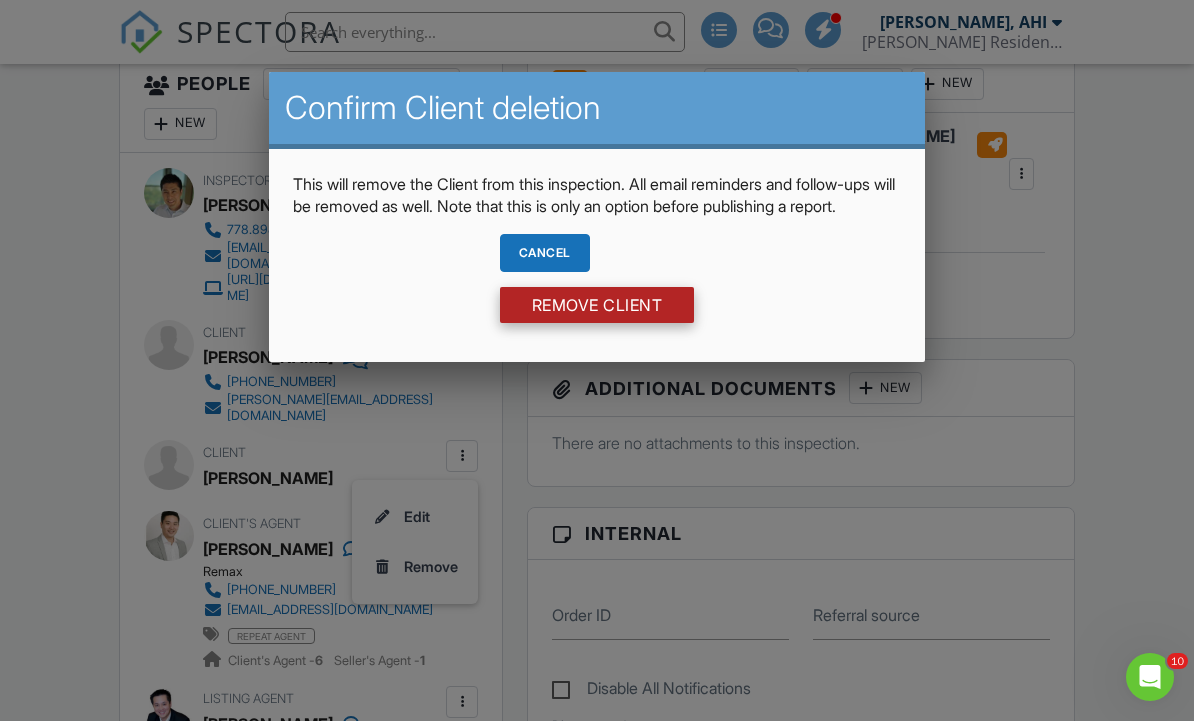 click on "Remove Client" at bounding box center [597, 305] 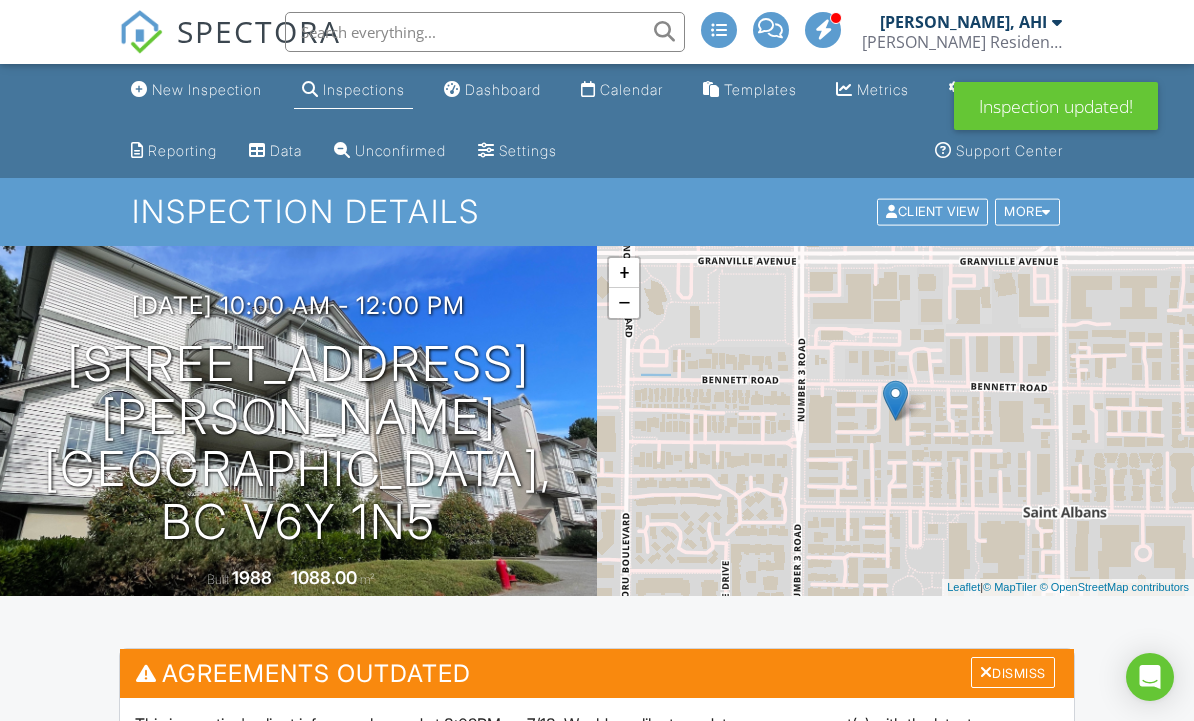 scroll, scrollTop: 677, scrollLeft: 0, axis: vertical 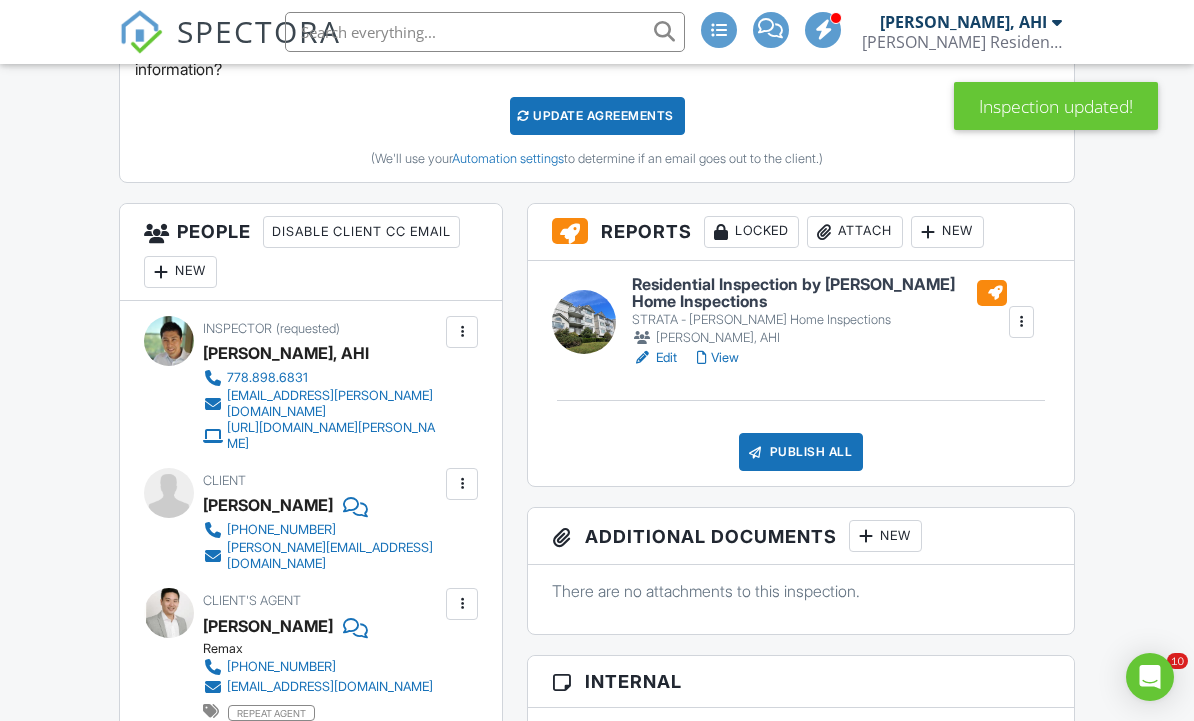 click at bounding box center (462, 484) 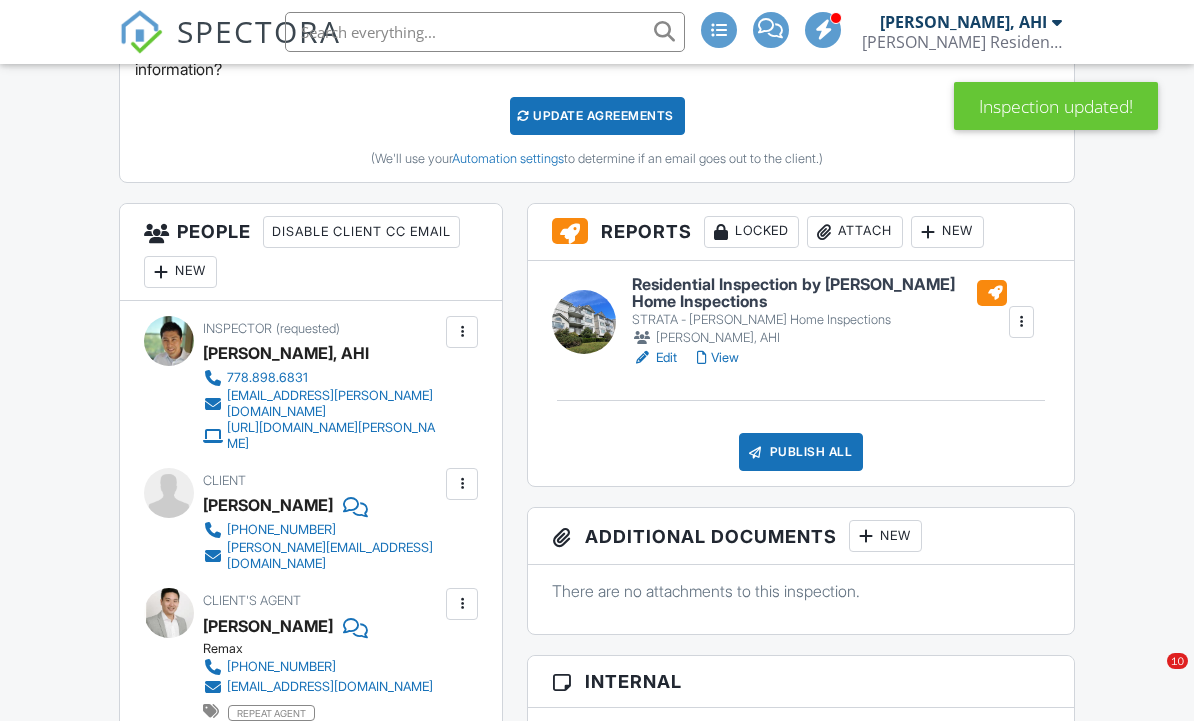scroll, scrollTop: 679, scrollLeft: 0, axis: vertical 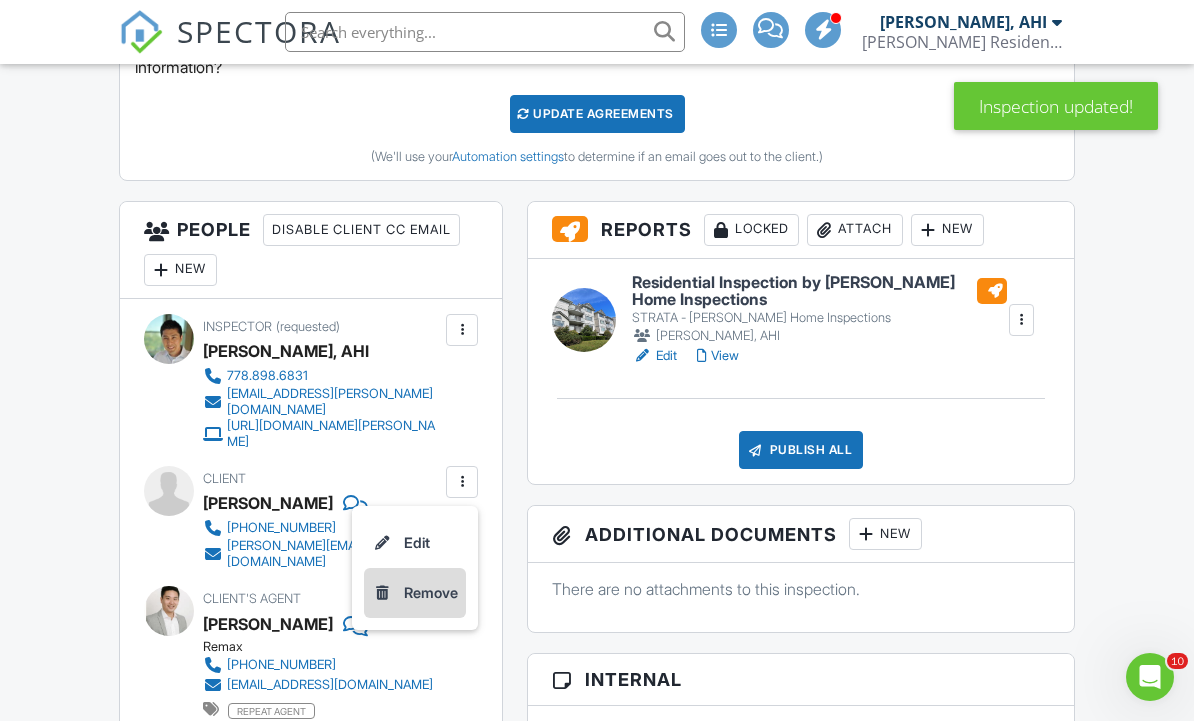 click on "Remove" at bounding box center [431, 593] 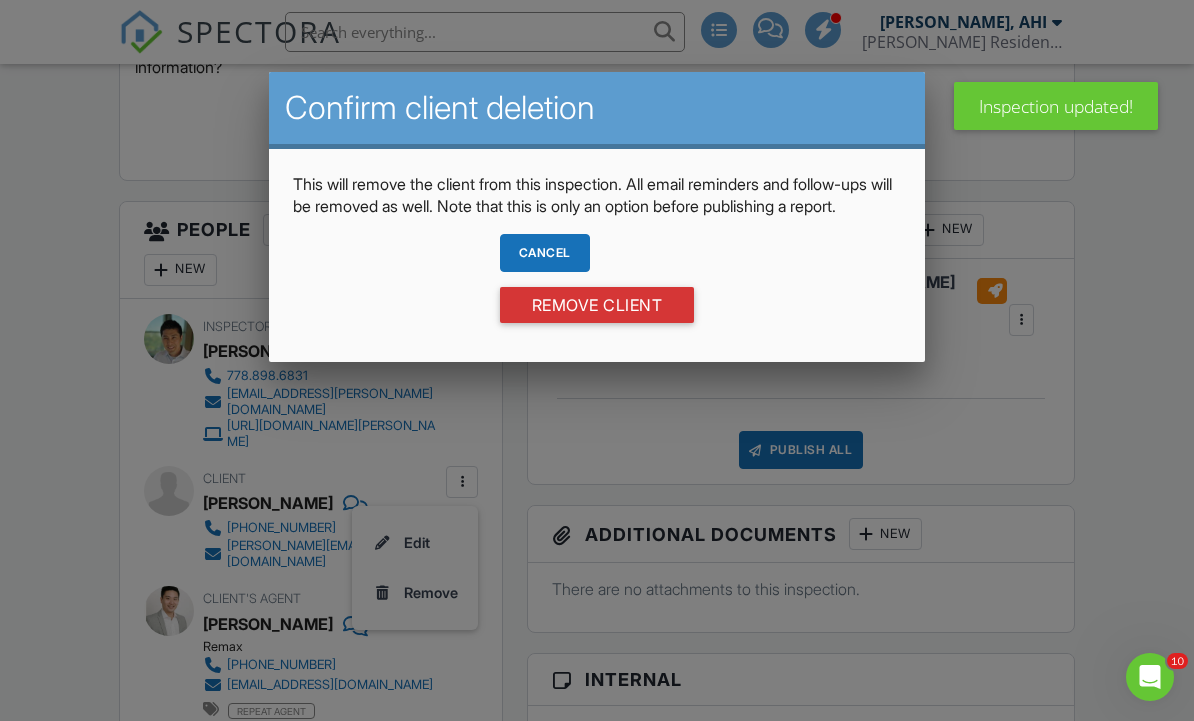 click on "Cancel
Remove Client" at bounding box center [597, 286] 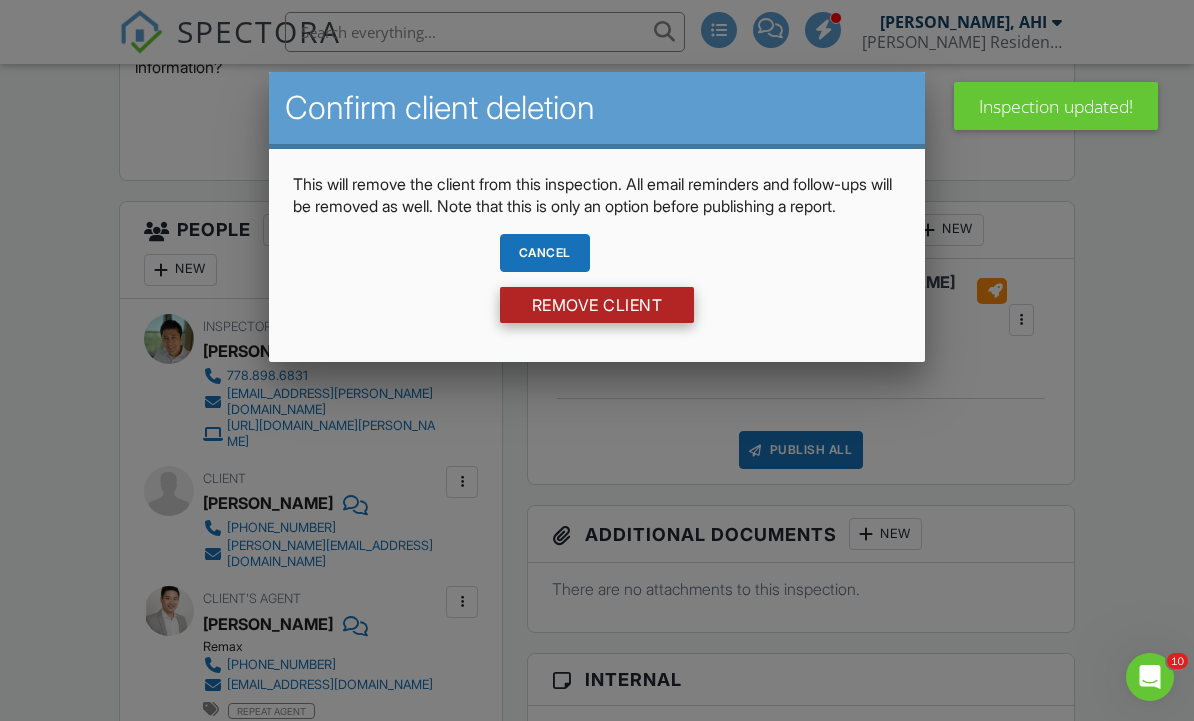 click on "Remove Client" at bounding box center [597, 305] 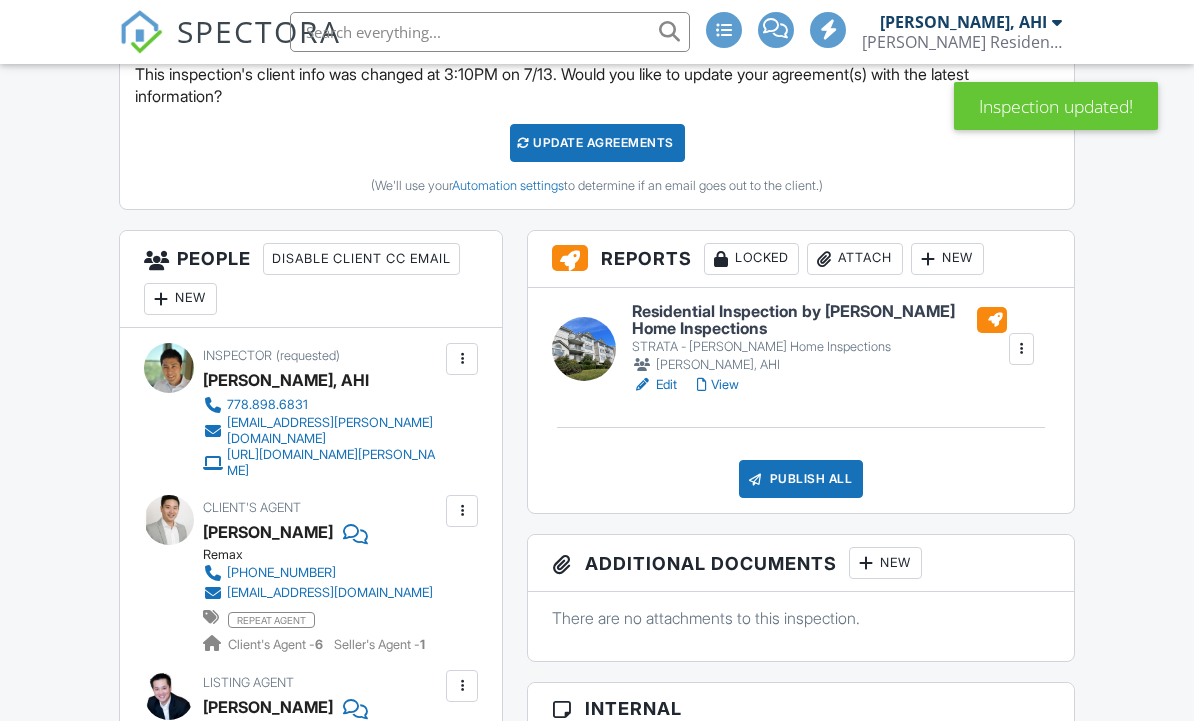 click at bounding box center (462, 511) 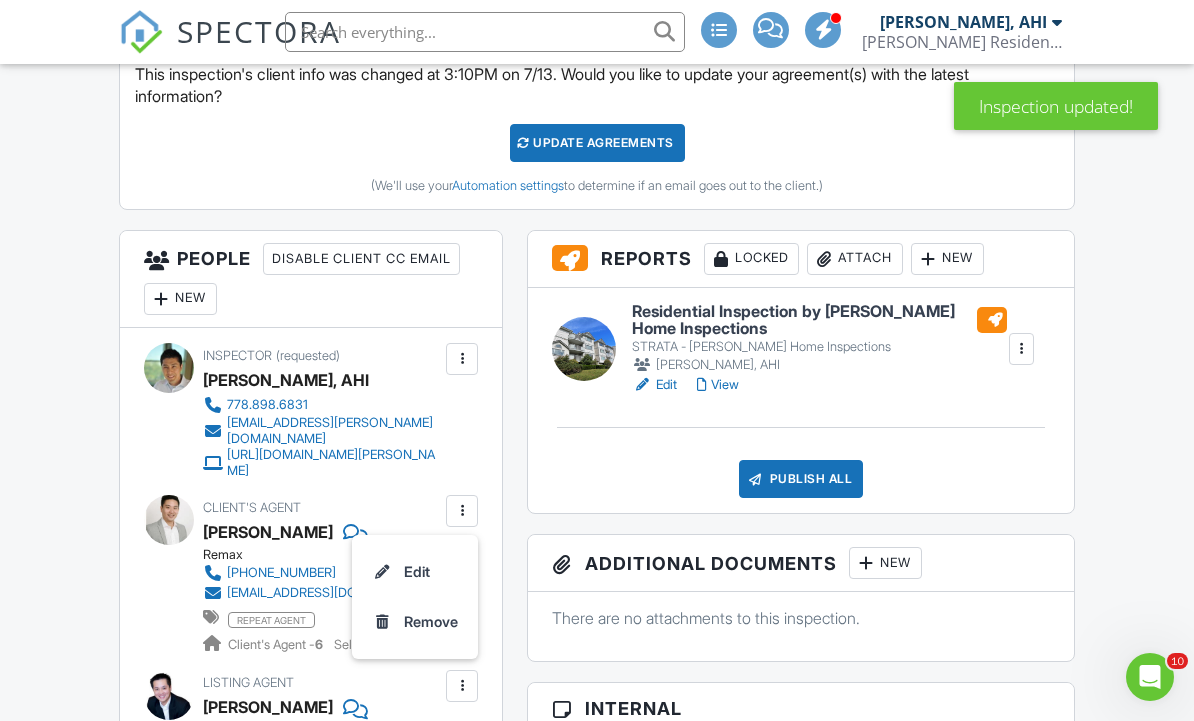 scroll, scrollTop: 0, scrollLeft: 0, axis: both 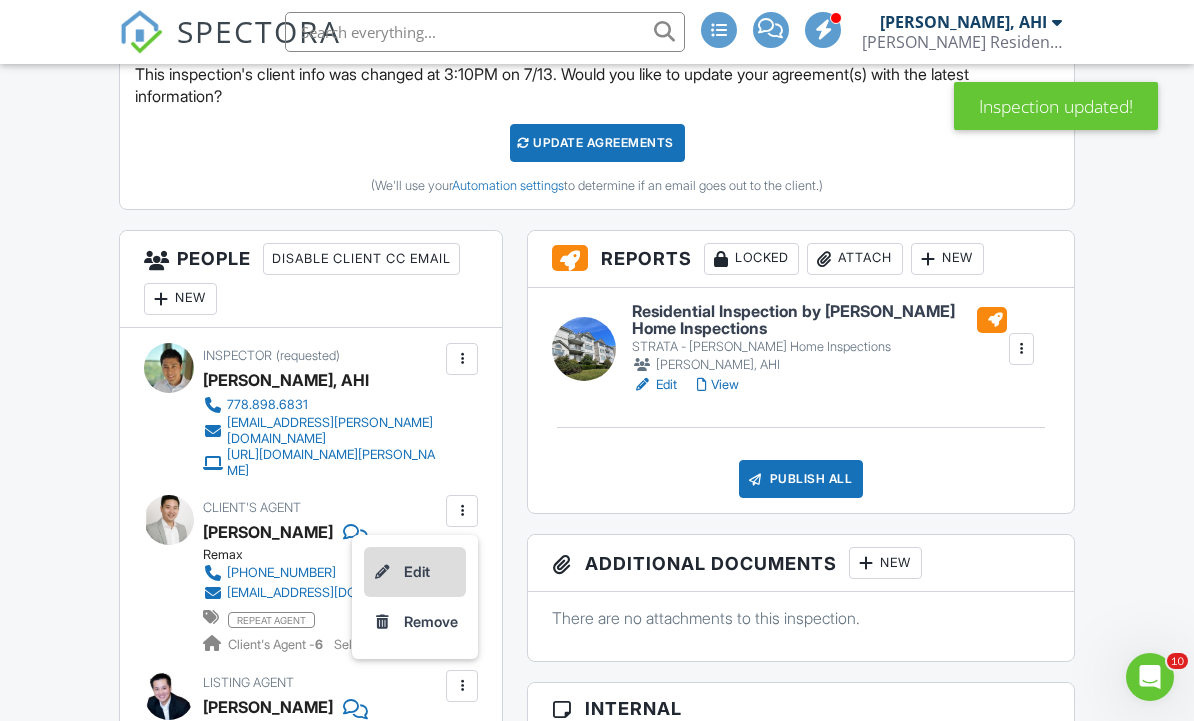 click on "Edit" at bounding box center [415, 572] 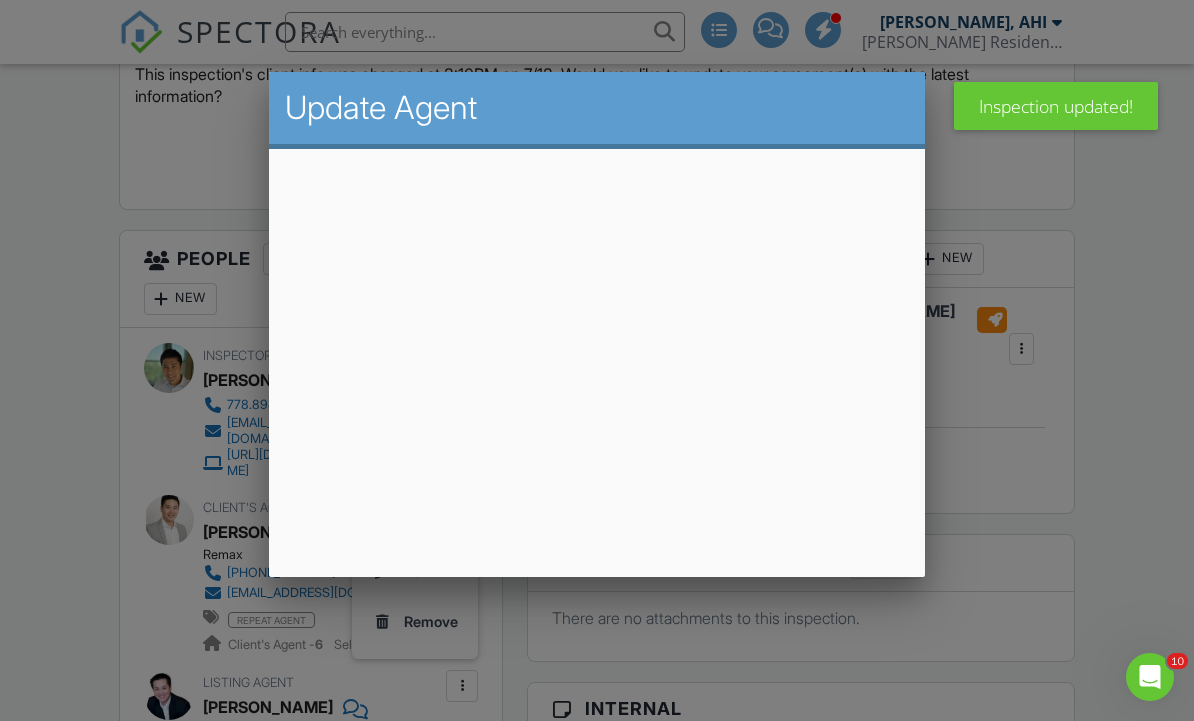 click at bounding box center [597, 350] 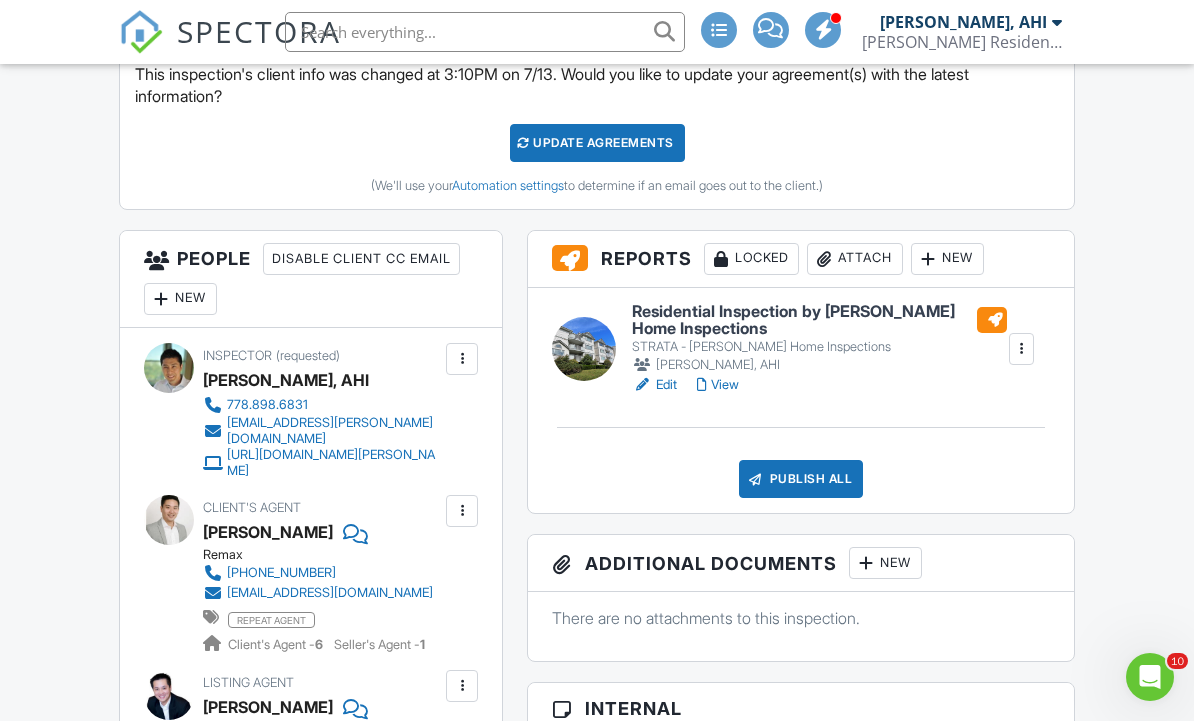 click on "New" at bounding box center [180, 299] 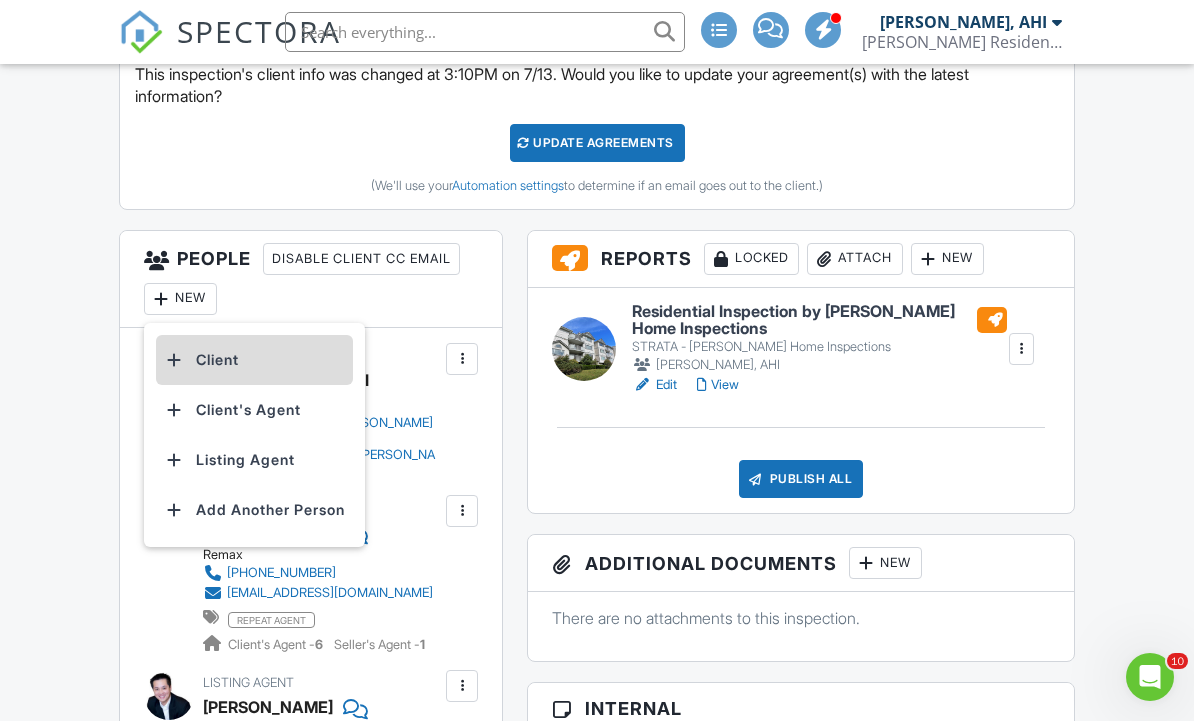 click on "Client" at bounding box center [254, 360] 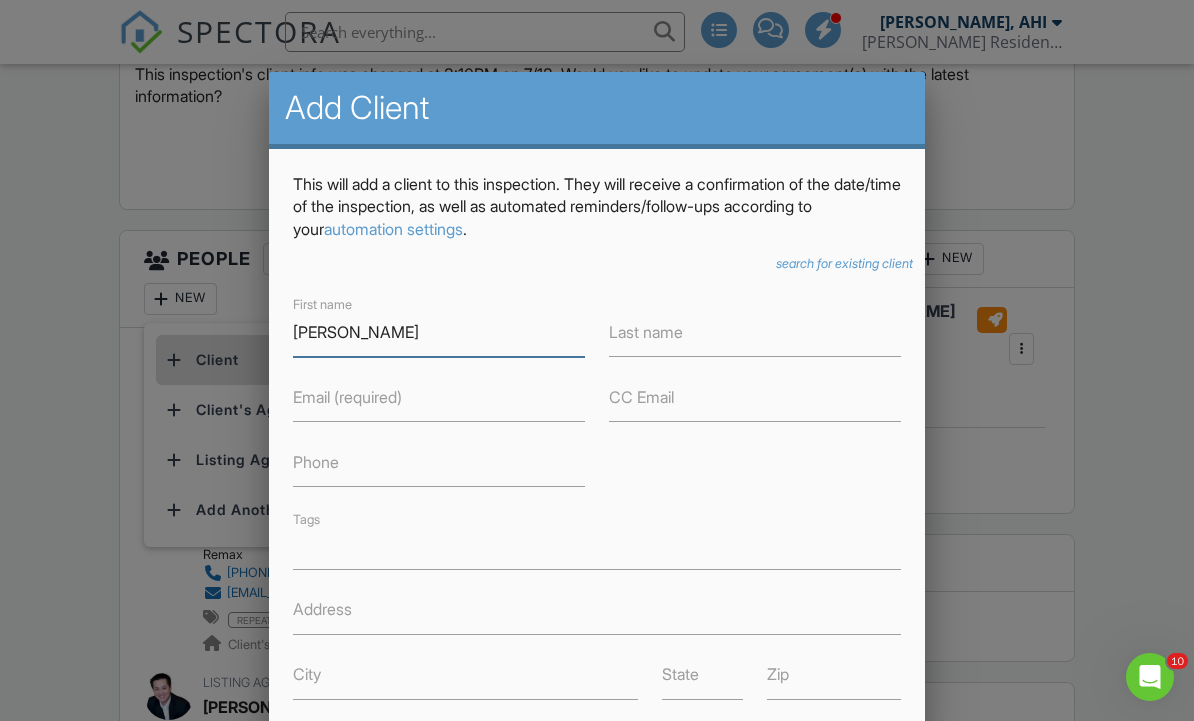 type on "[PERSON_NAME]" 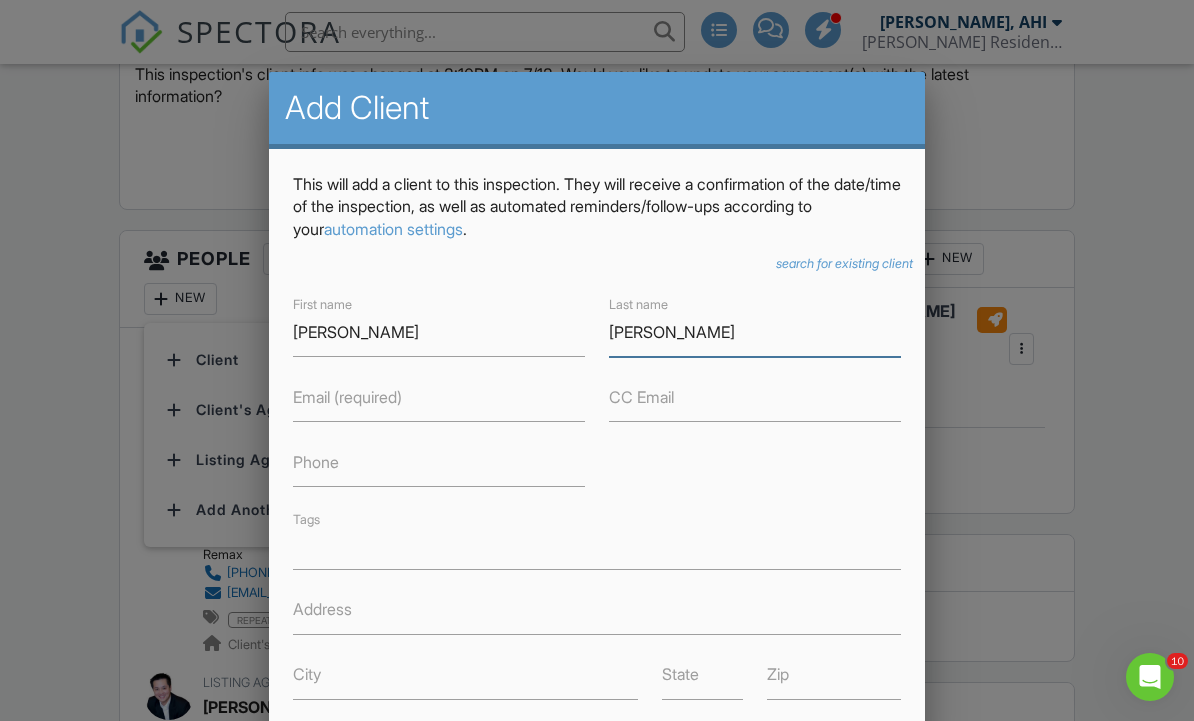 type on "[PERSON_NAME]" 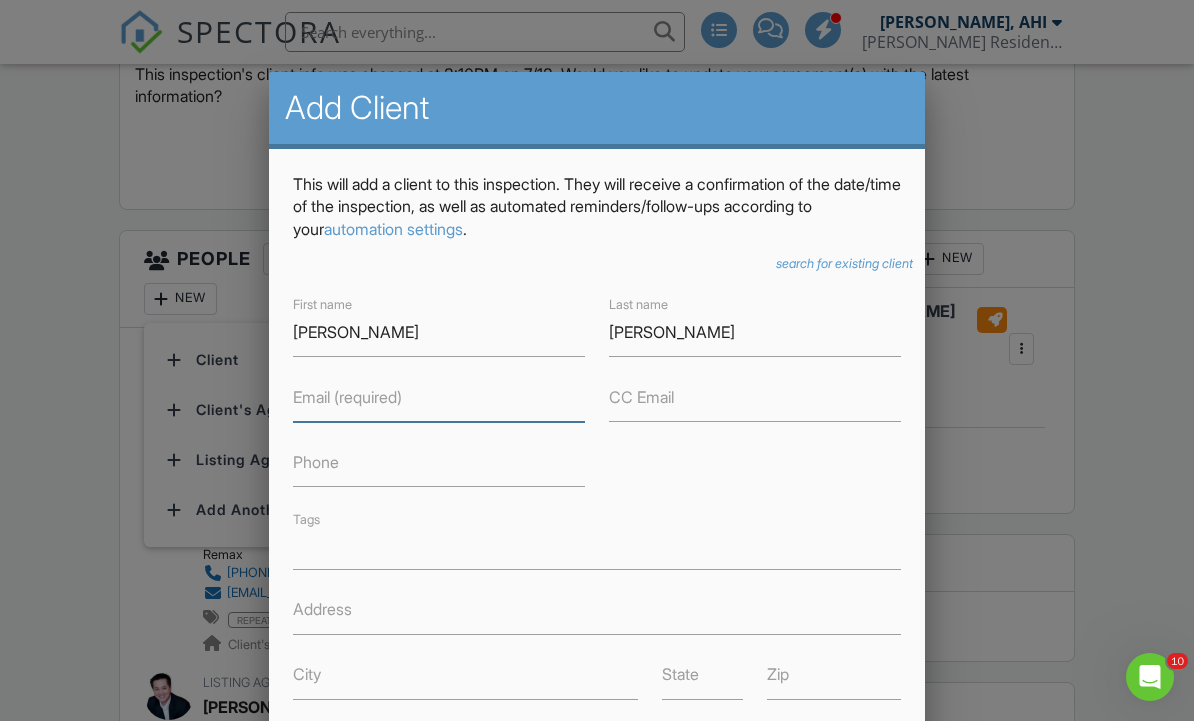 click on "Email (required)" at bounding box center [439, 397] 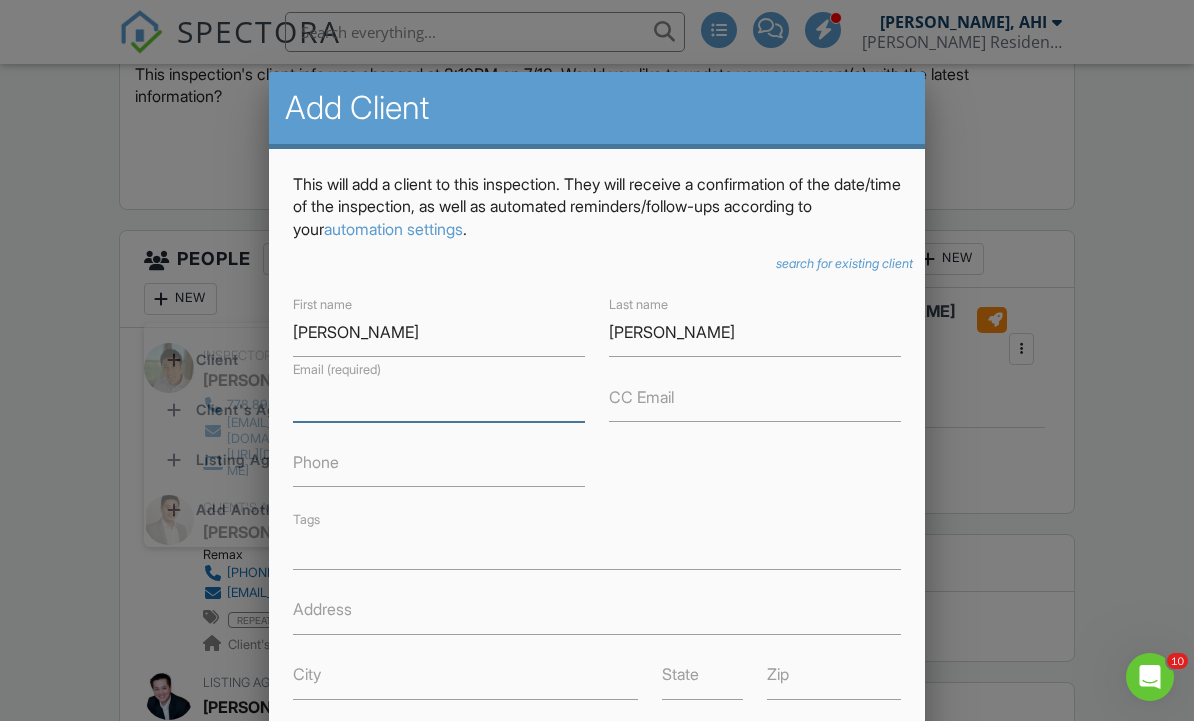 click on "Email (required)" at bounding box center (439, 397) 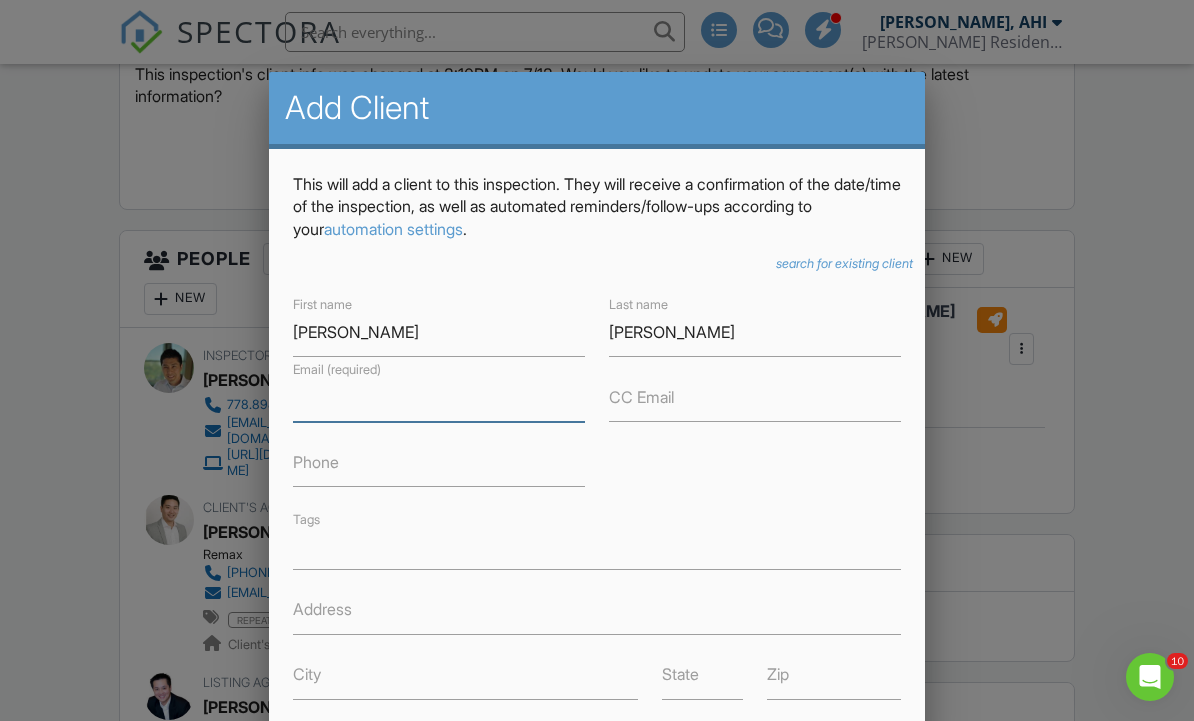 paste on "[EMAIL_ADDRESS][DOMAIN_NAME]" 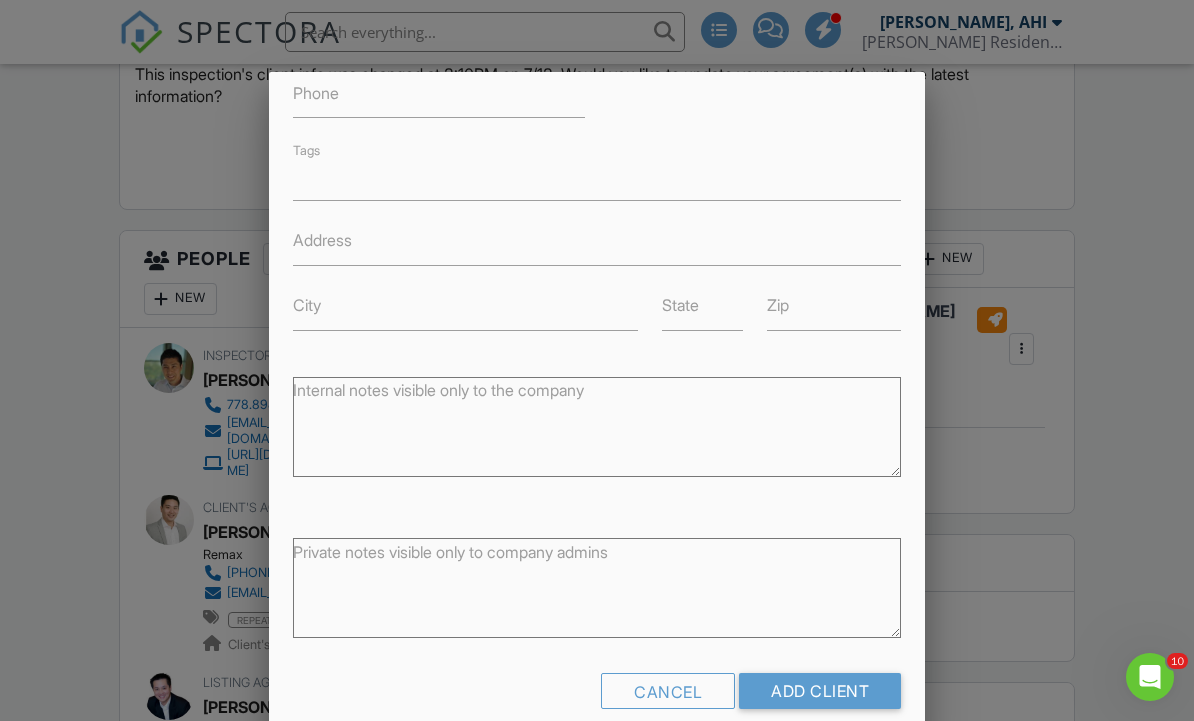 scroll, scrollTop: 368, scrollLeft: 0, axis: vertical 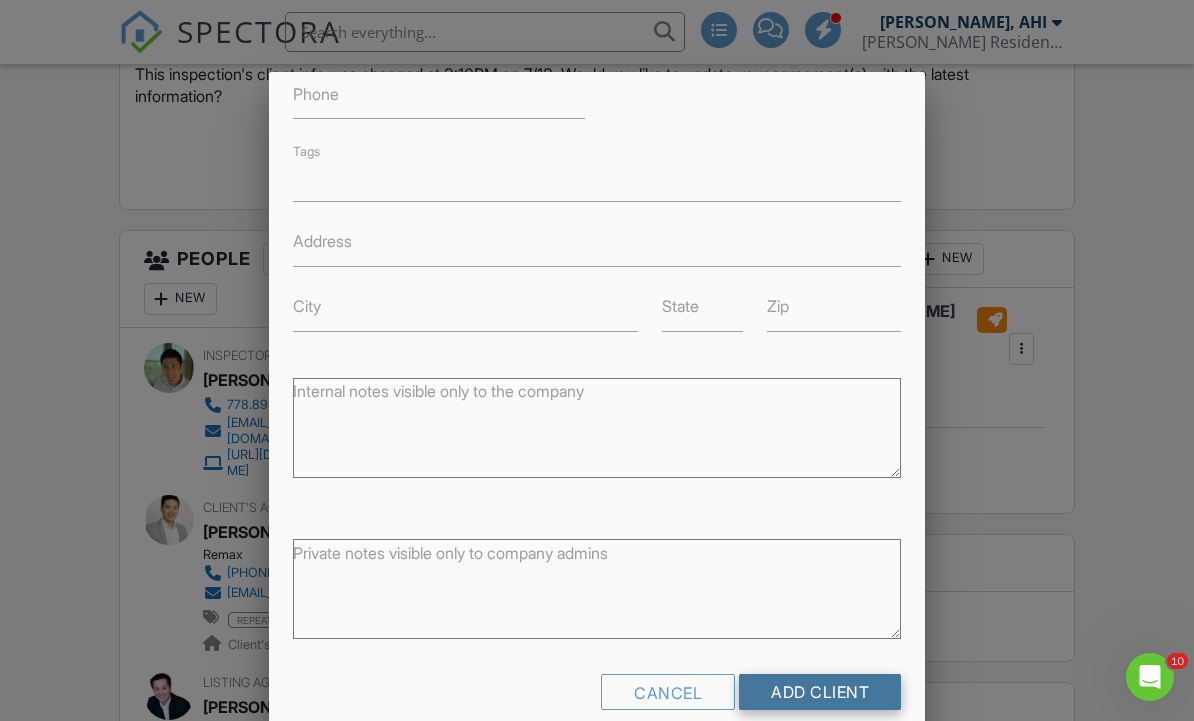 type on "[EMAIL_ADDRESS][DOMAIN_NAME]" 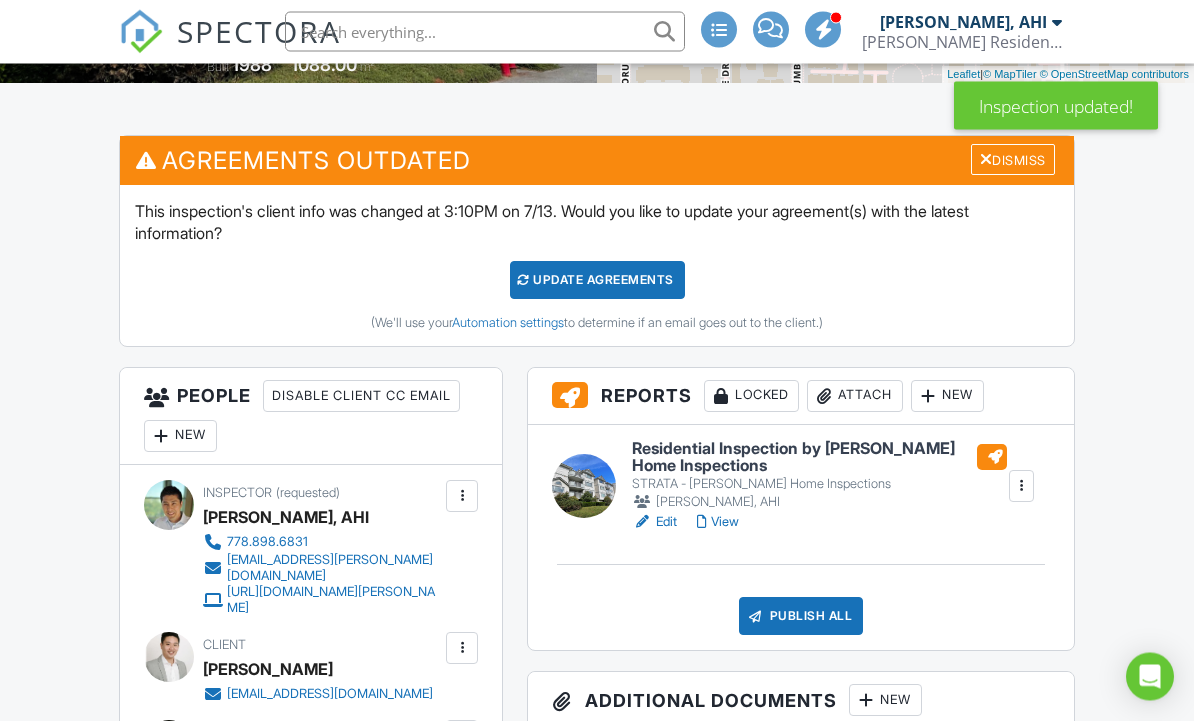 scroll, scrollTop: 738, scrollLeft: 0, axis: vertical 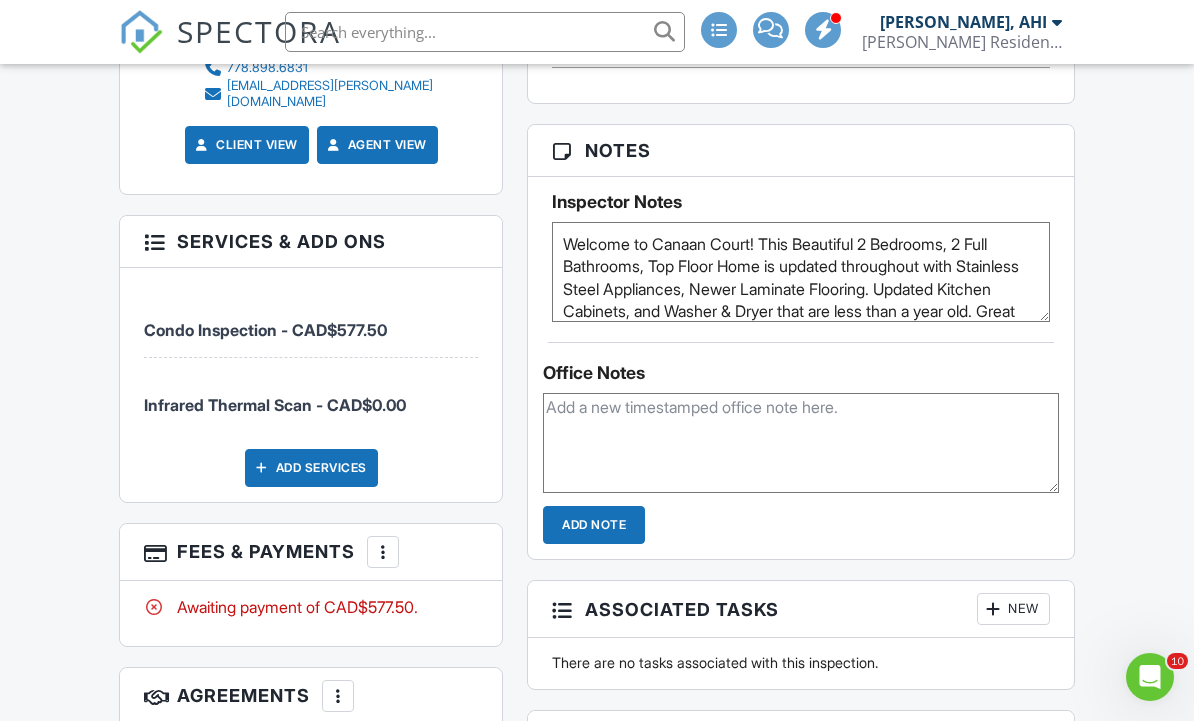 click on "More" at bounding box center [383, 552] 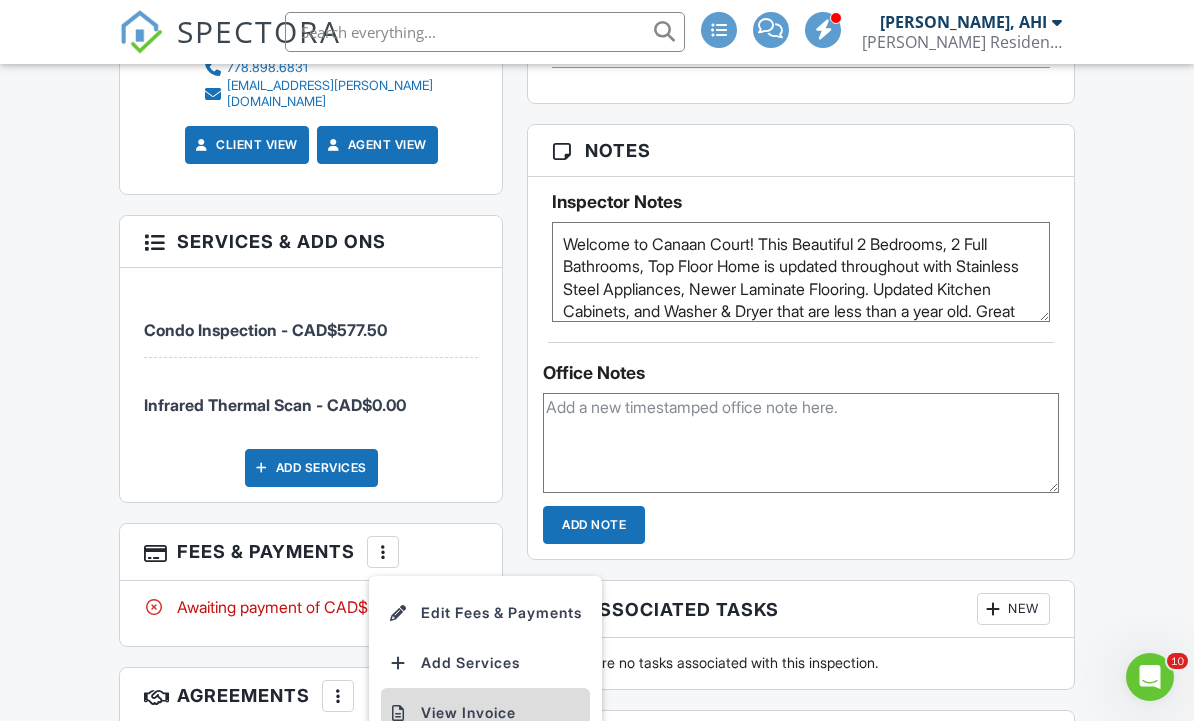 click on "View Invoice" at bounding box center (485, 713) 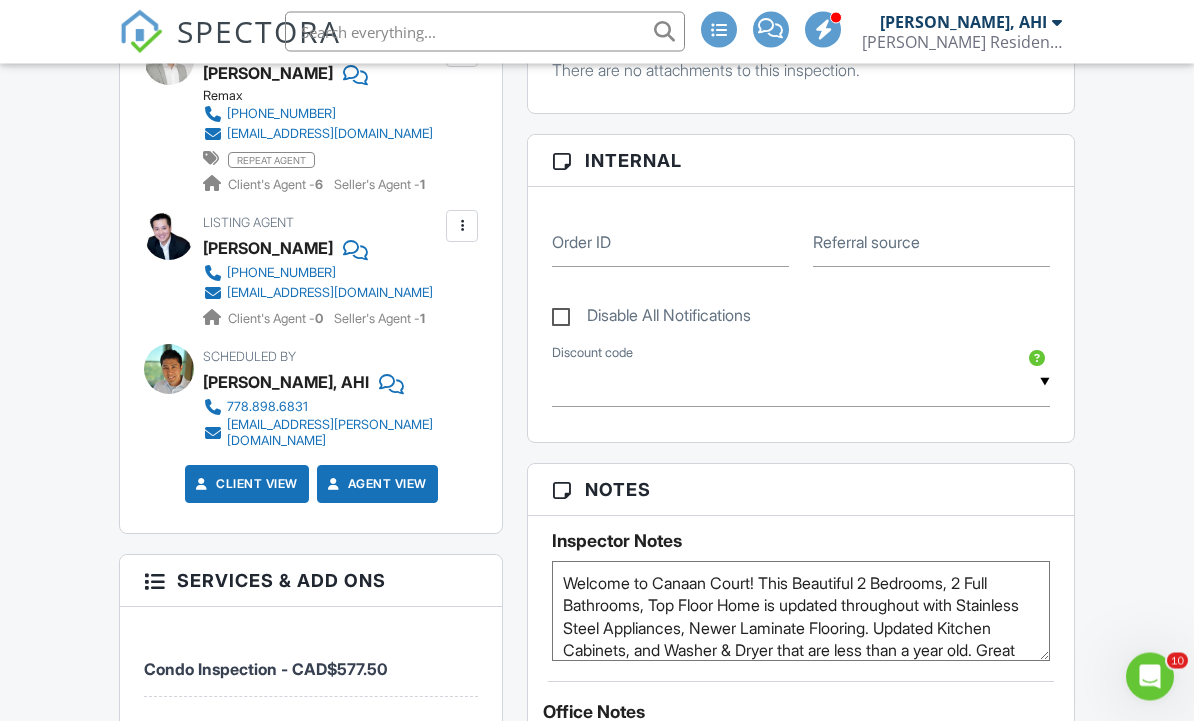 scroll, scrollTop: 1168, scrollLeft: 0, axis: vertical 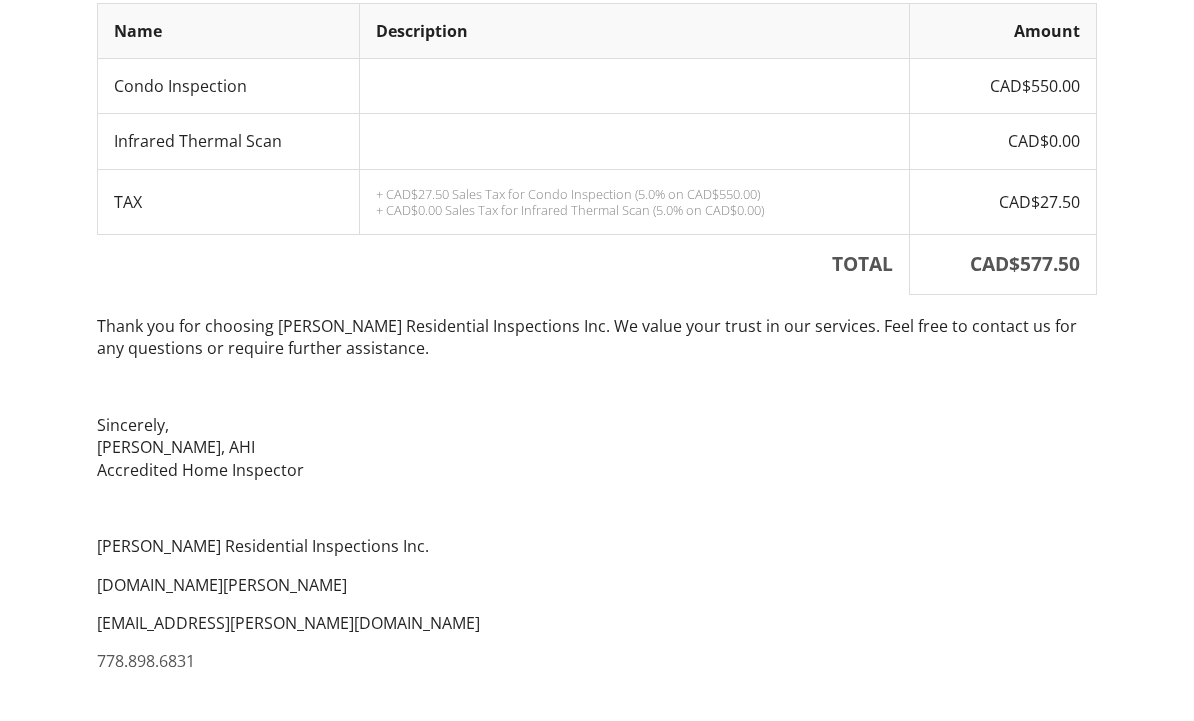 click on "View as PDF" at bounding box center (597, 773) 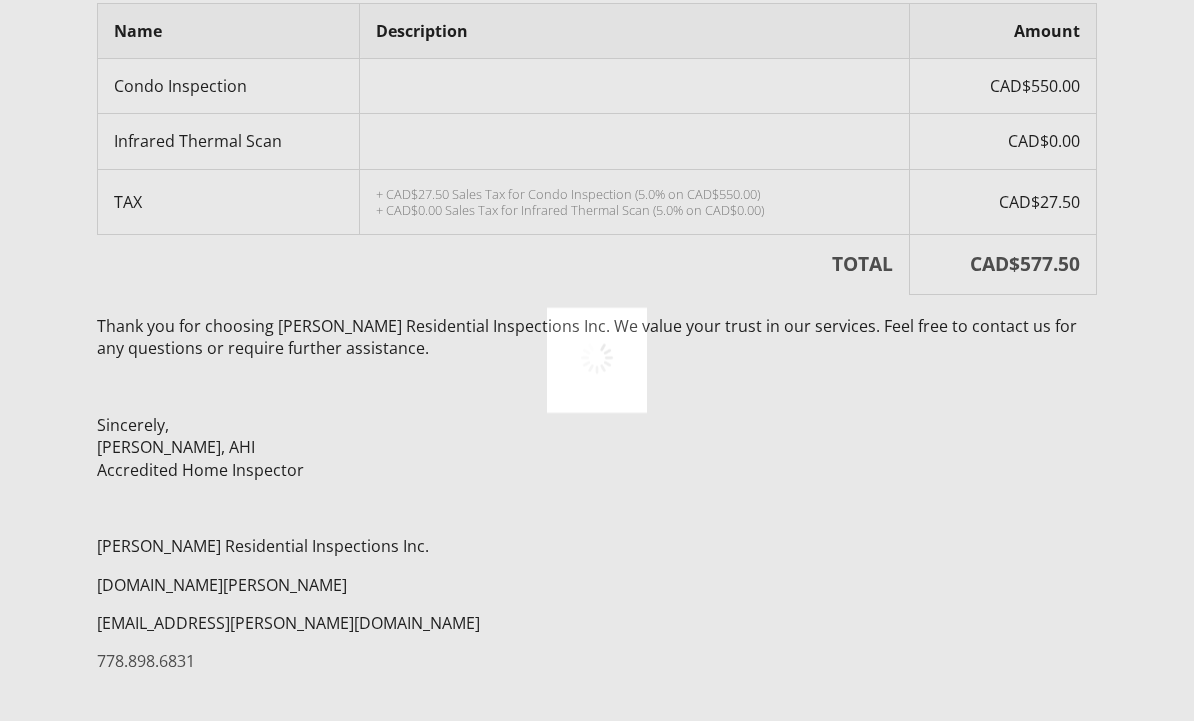 scroll, scrollTop: 373, scrollLeft: 0, axis: vertical 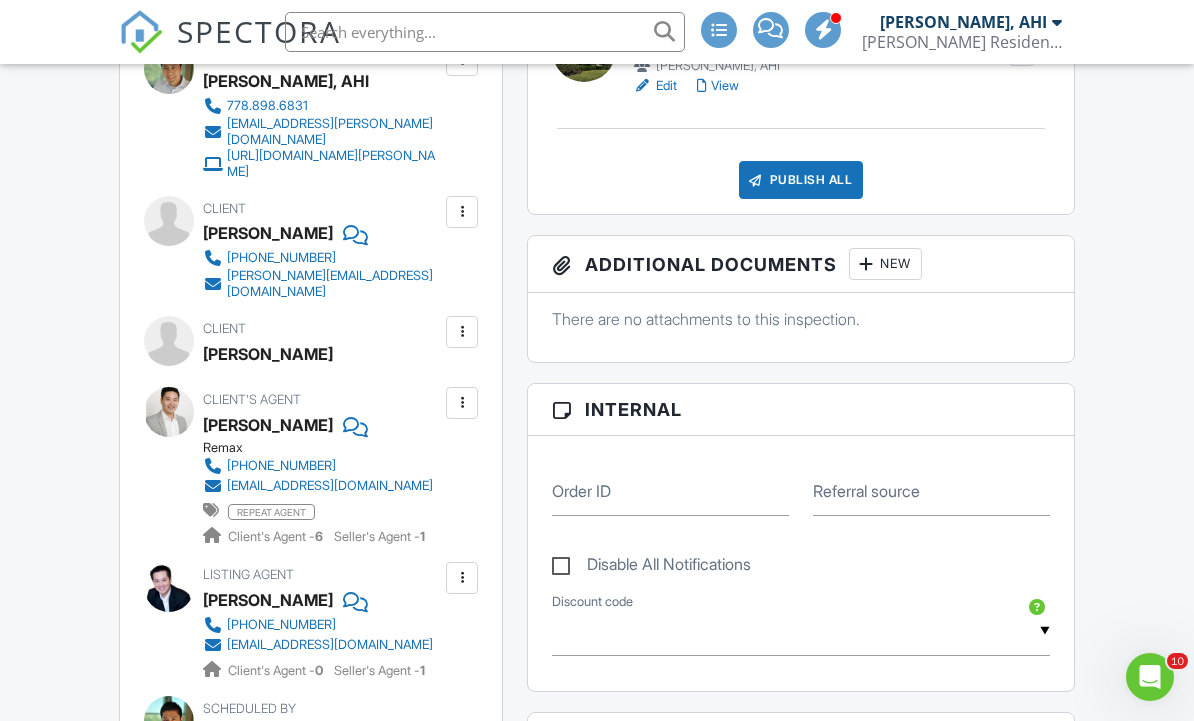 click at bounding box center (462, 212) 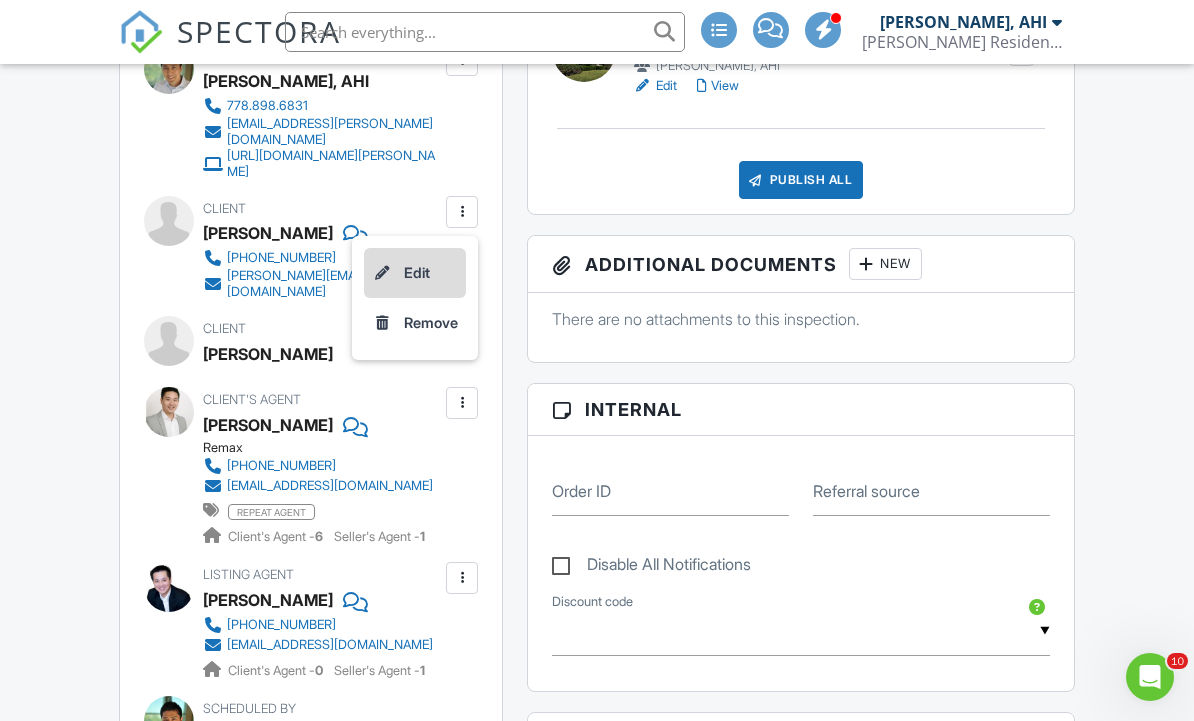click on "Edit" at bounding box center (415, 273) 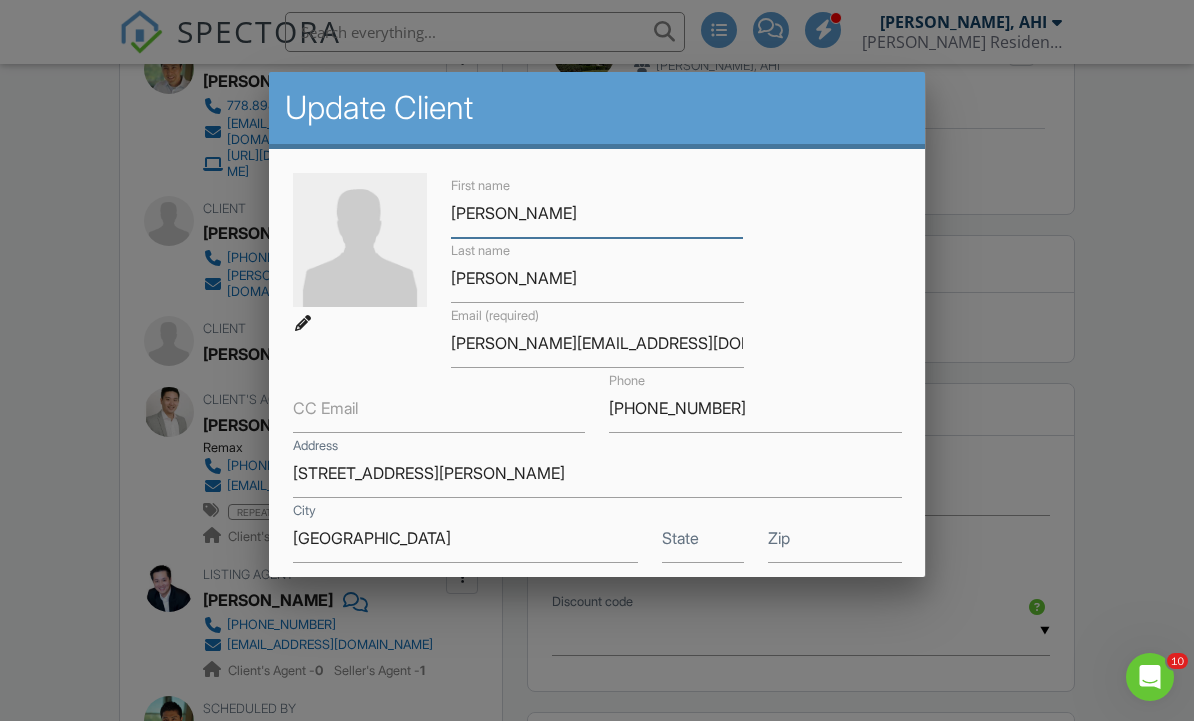 scroll, scrollTop: 716, scrollLeft: 0, axis: vertical 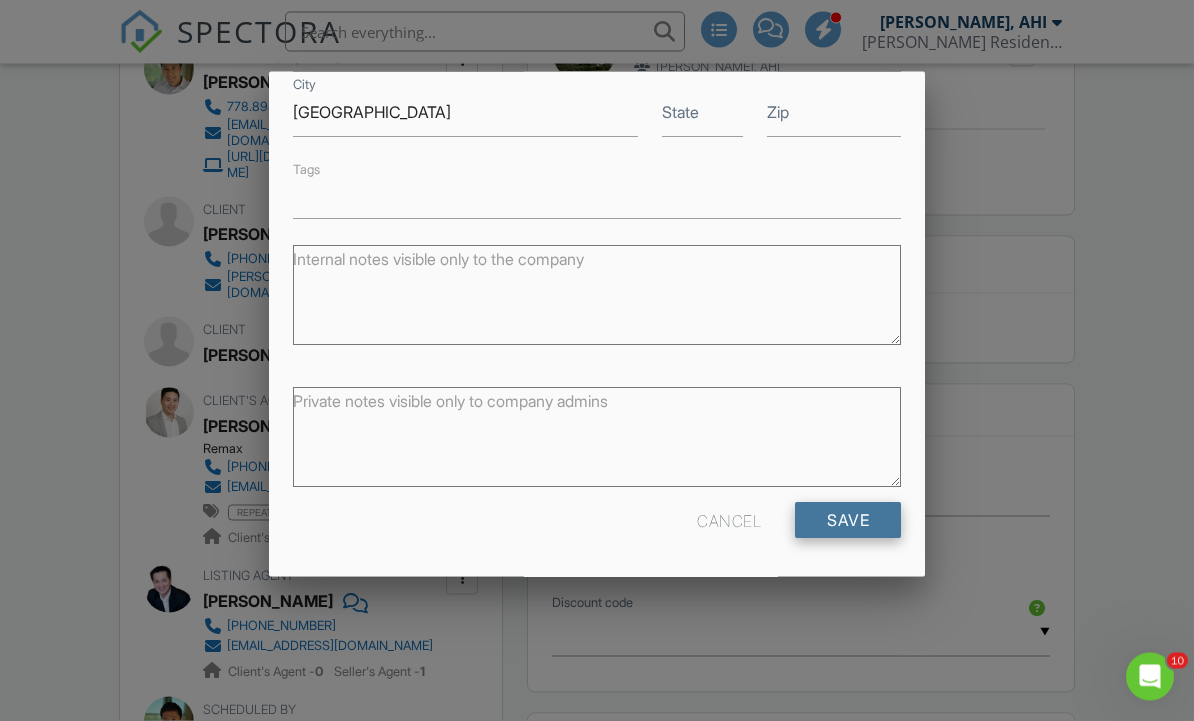 click on "Save" at bounding box center (848, 521) 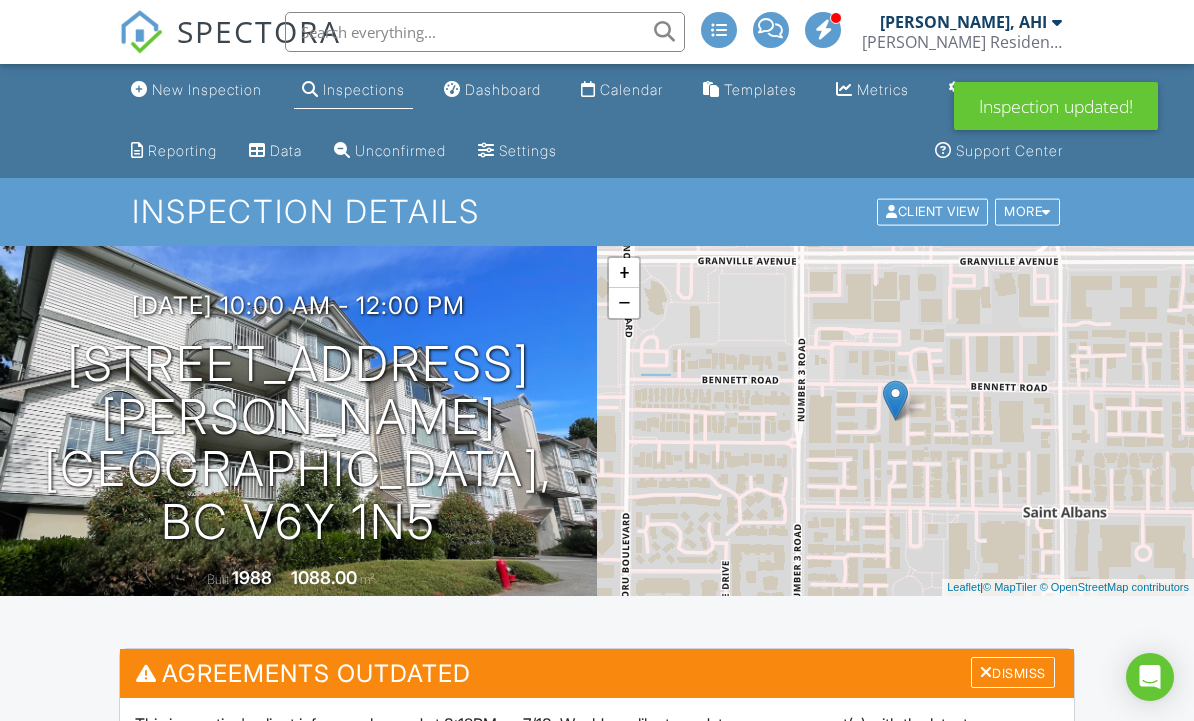 scroll, scrollTop: 715, scrollLeft: 0, axis: vertical 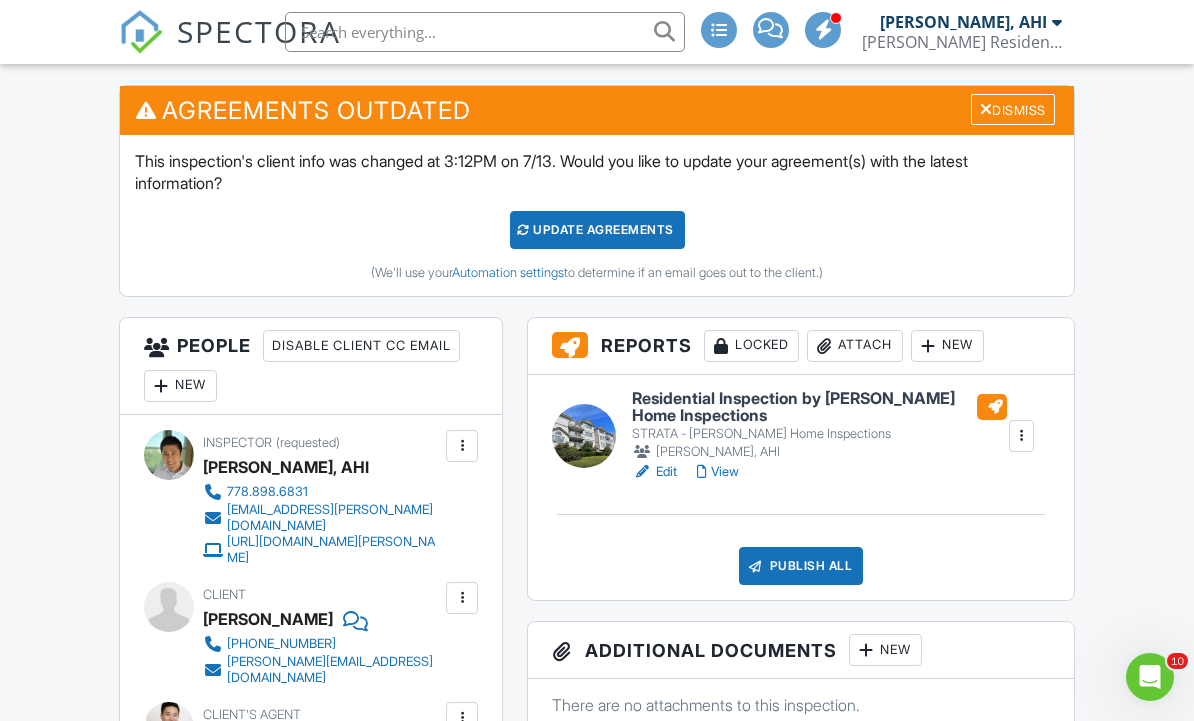 click on "New" at bounding box center [180, 386] 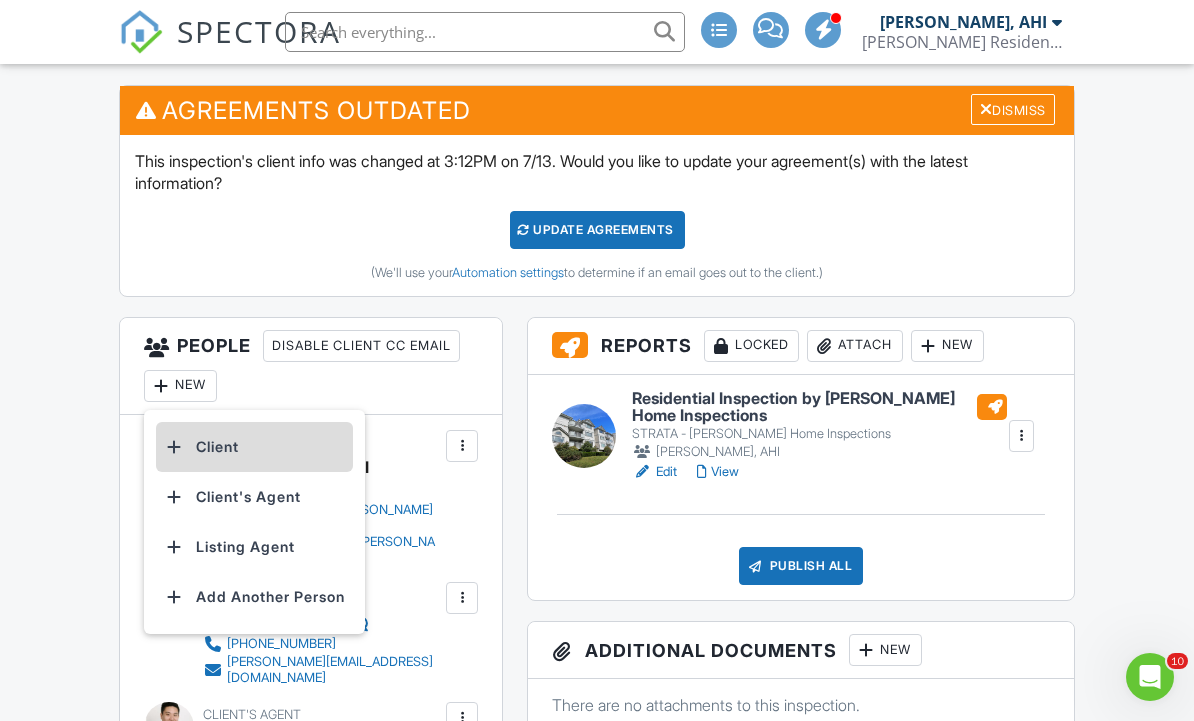 click on "Client" at bounding box center (254, 447) 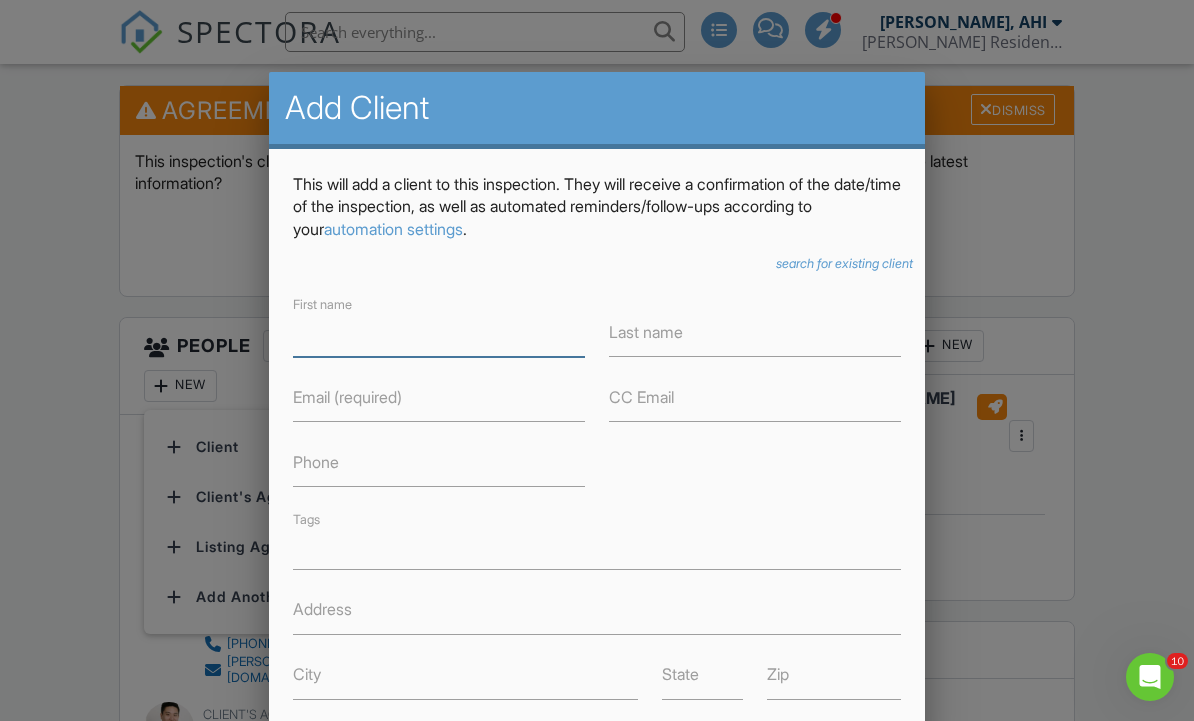 click on "First name" at bounding box center [439, 332] 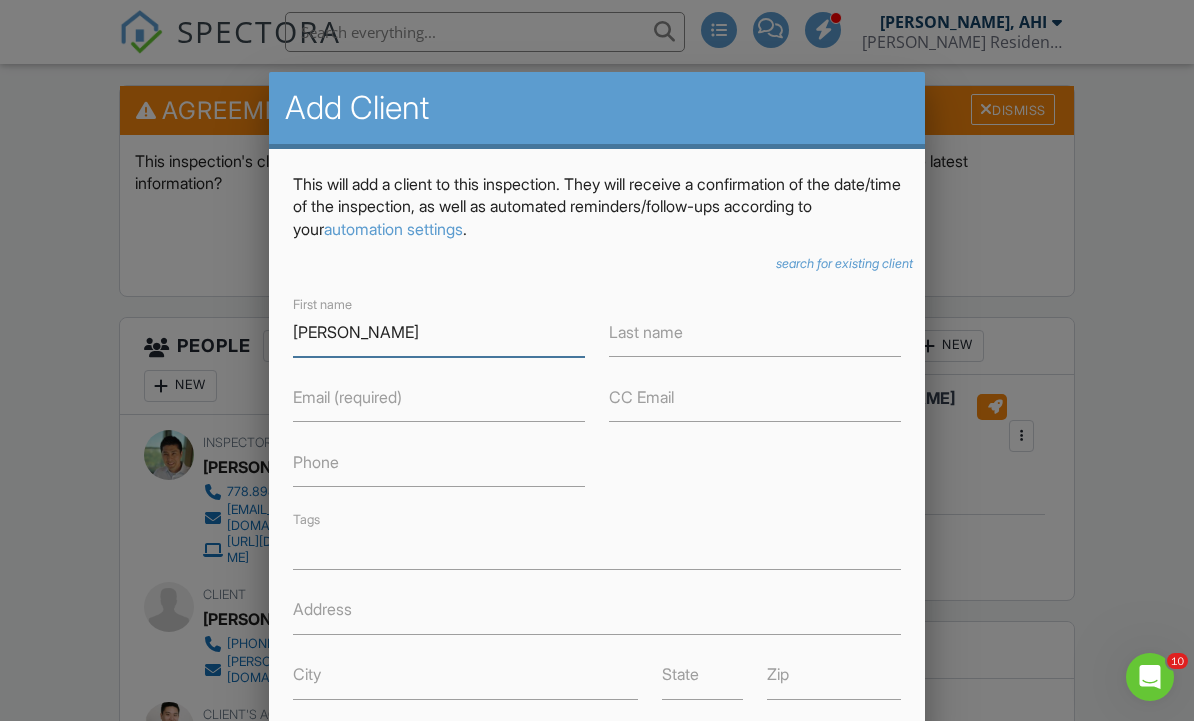 type on "[PERSON_NAME]" 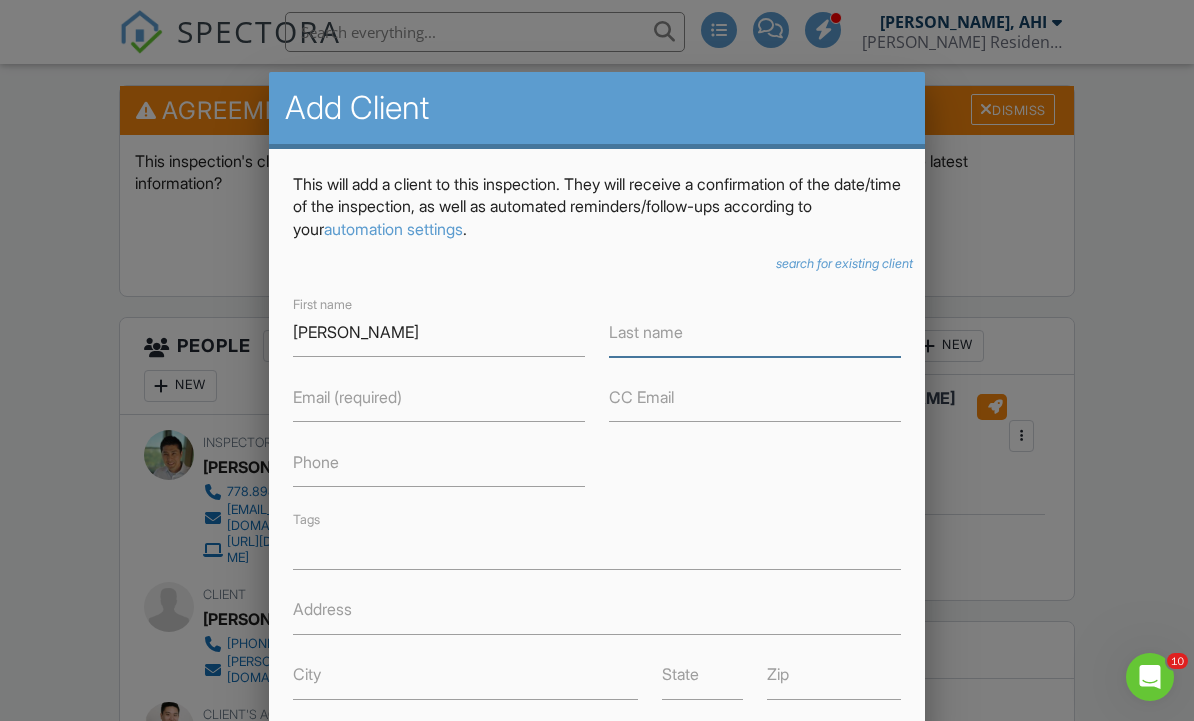 click on "Last name" at bounding box center [755, 332] 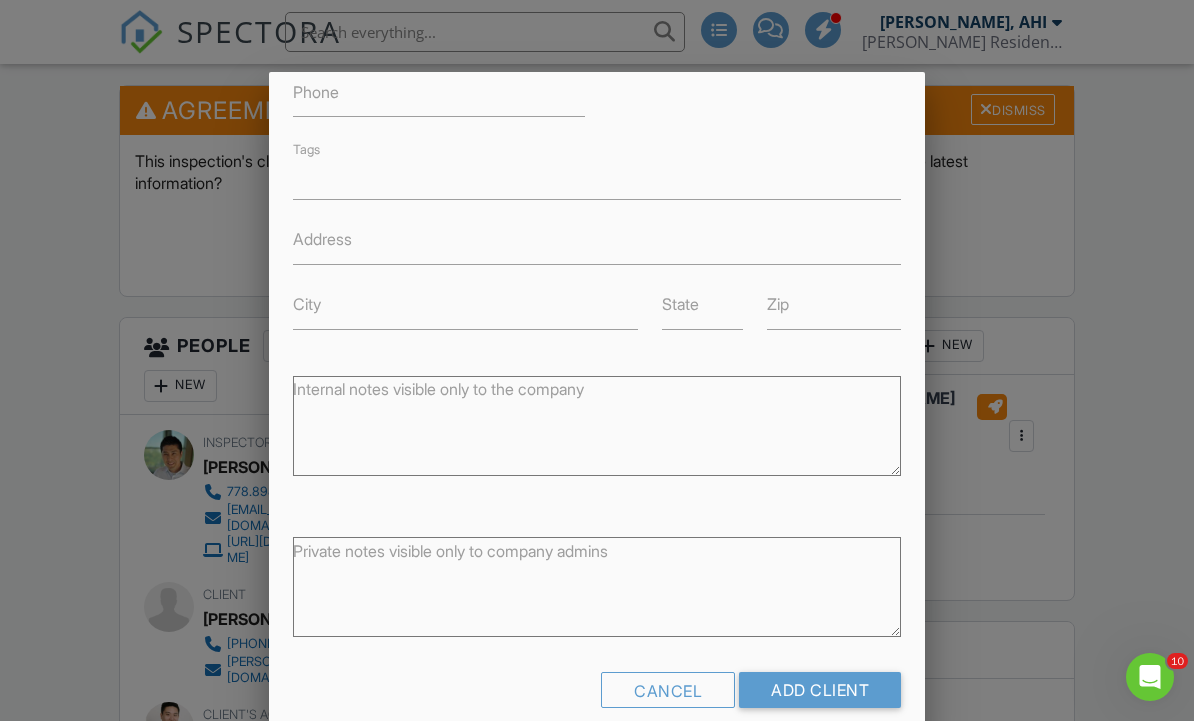 scroll, scrollTop: 368, scrollLeft: 0, axis: vertical 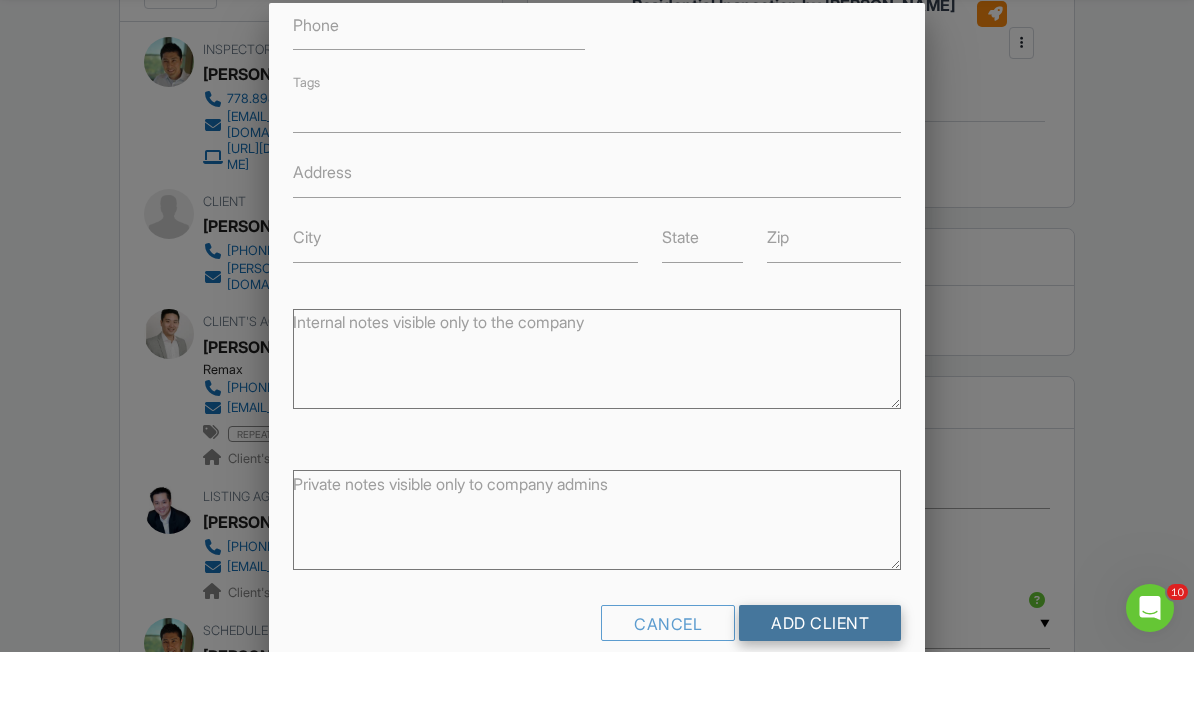 type on "[PERSON_NAME]" 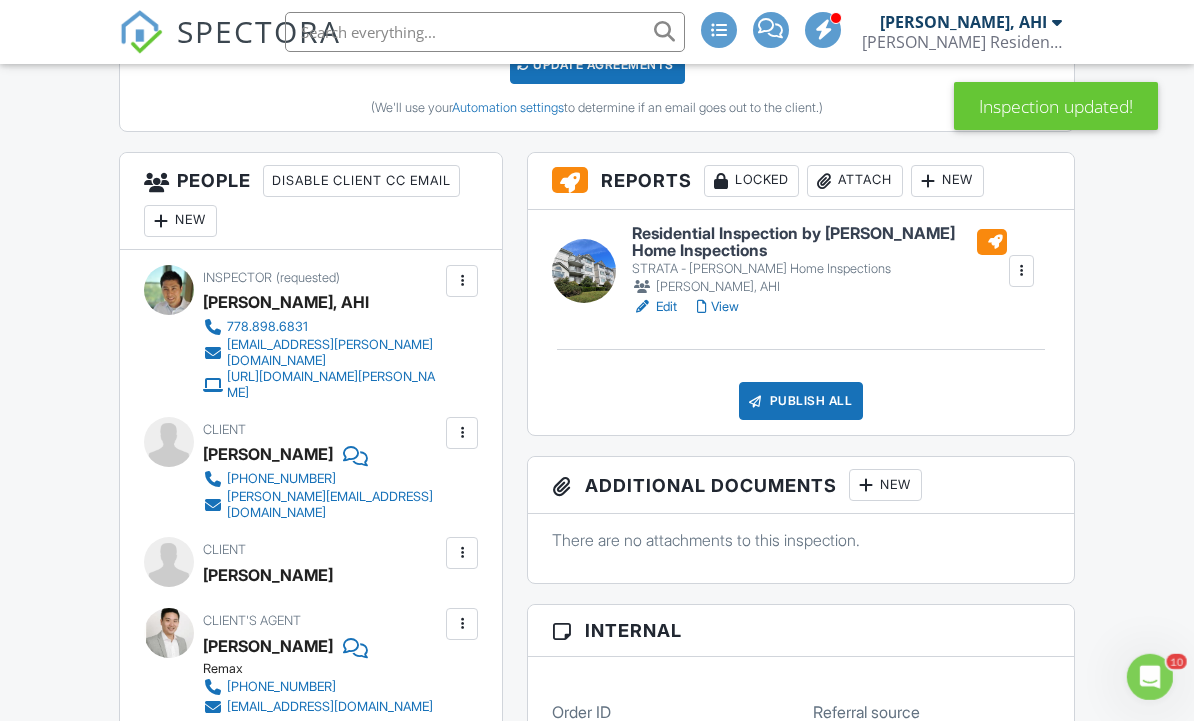 scroll, scrollTop: 732, scrollLeft: 0, axis: vertical 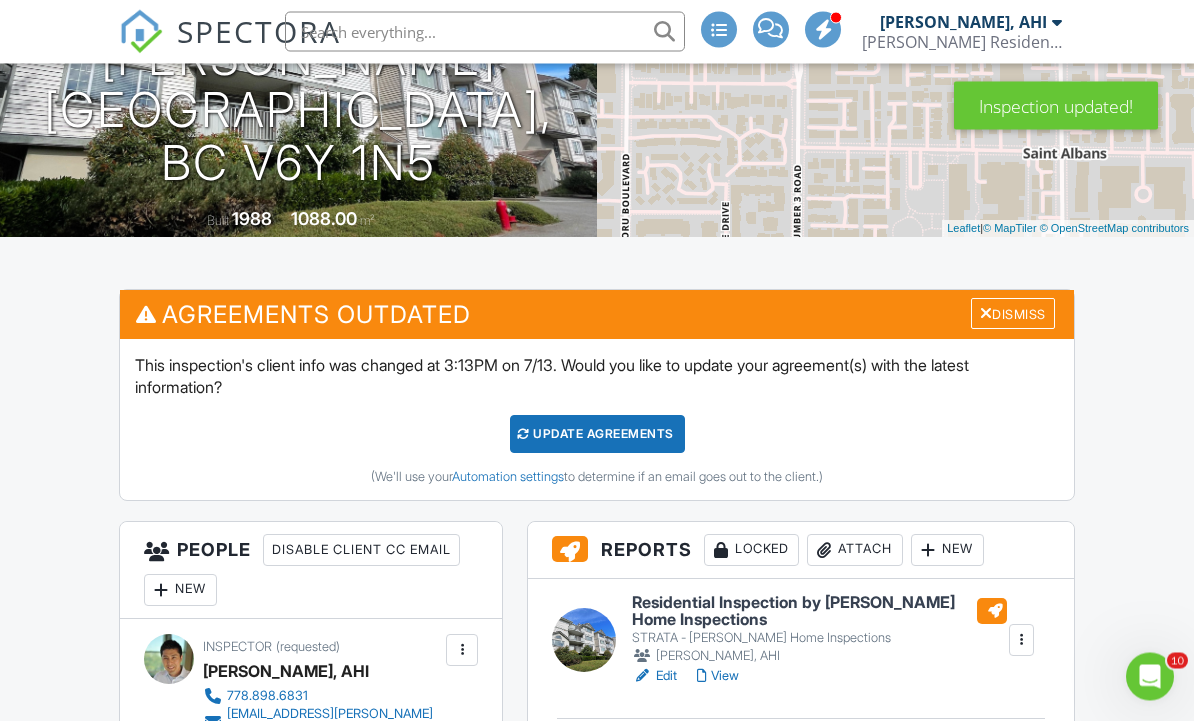 click on "Update Agreements" at bounding box center (597, 435) 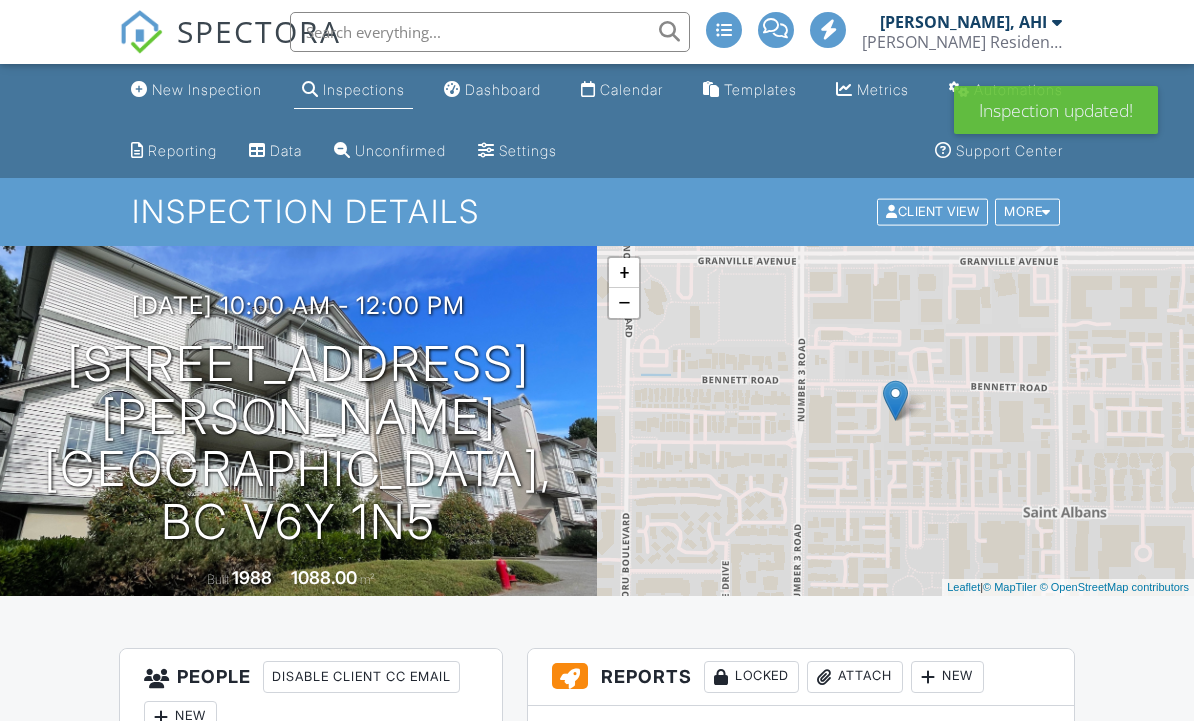 scroll, scrollTop: 273, scrollLeft: 0, axis: vertical 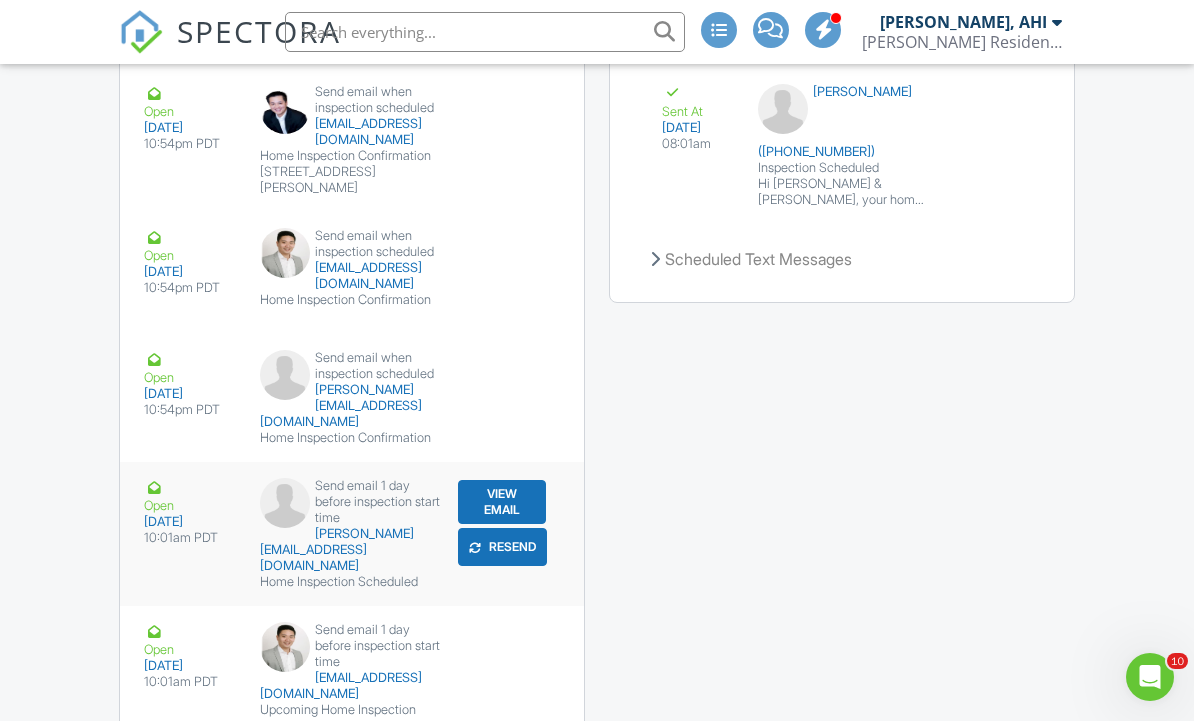 click on "Resend" at bounding box center [502, 547] 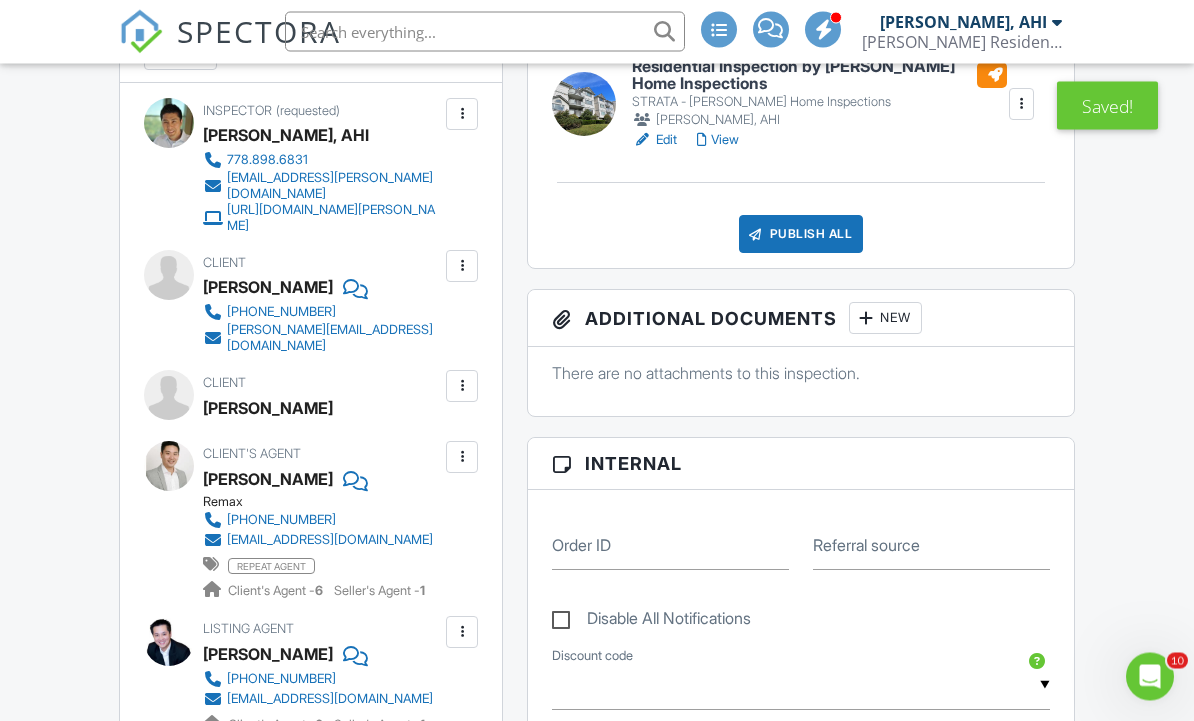 scroll, scrollTop: 0, scrollLeft: 0, axis: both 